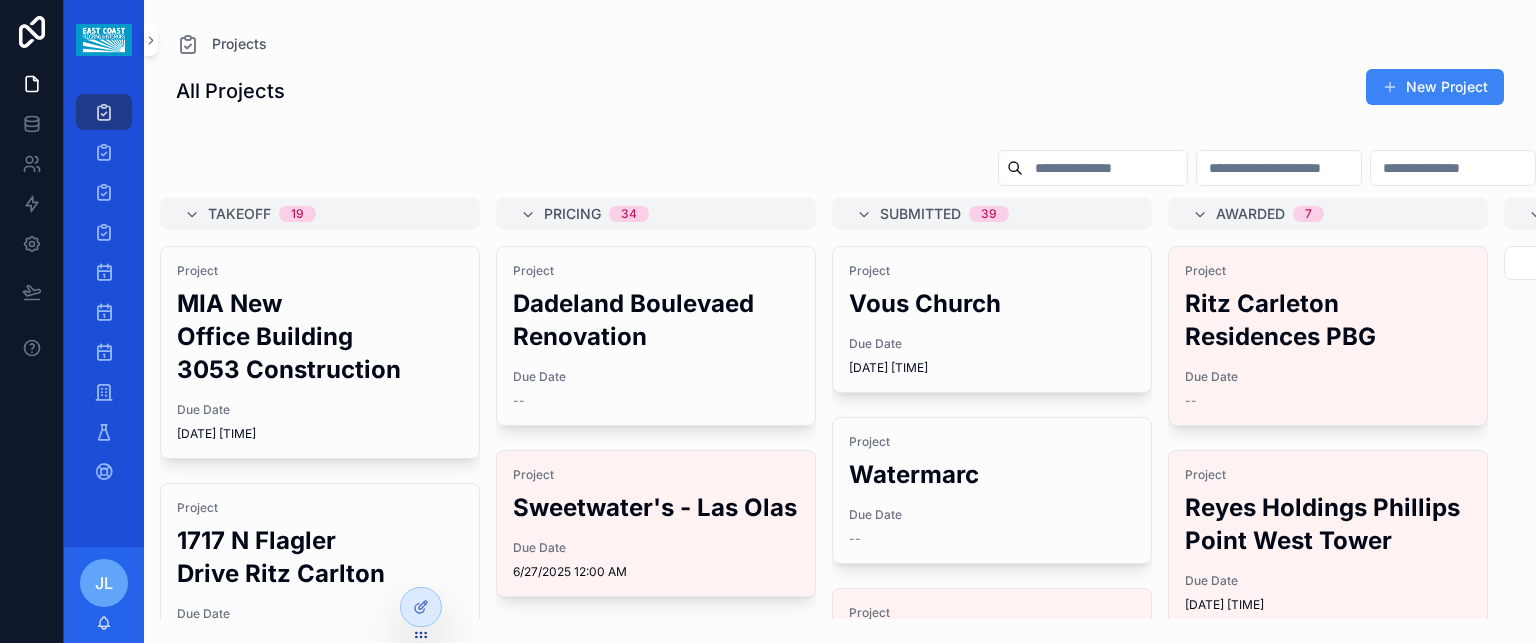 scroll, scrollTop: 0, scrollLeft: 0, axis: both 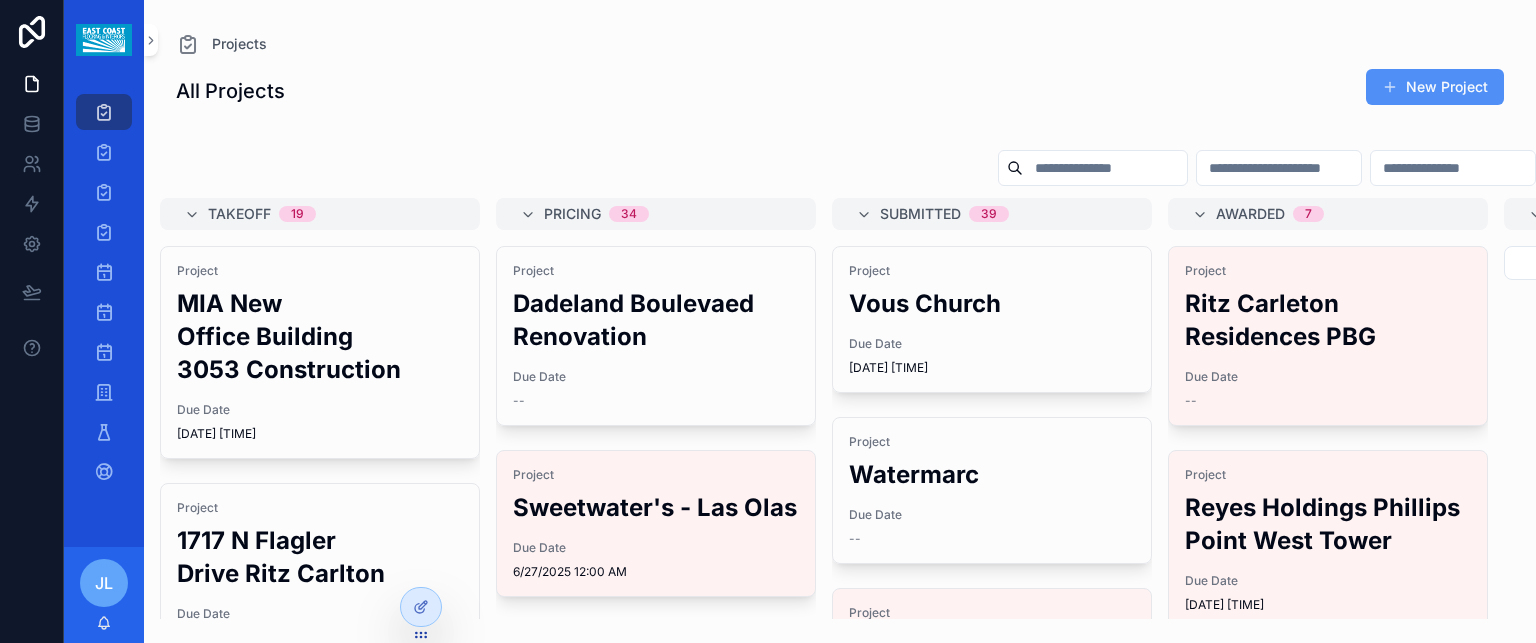 click on "New Project" at bounding box center (1435, 87) 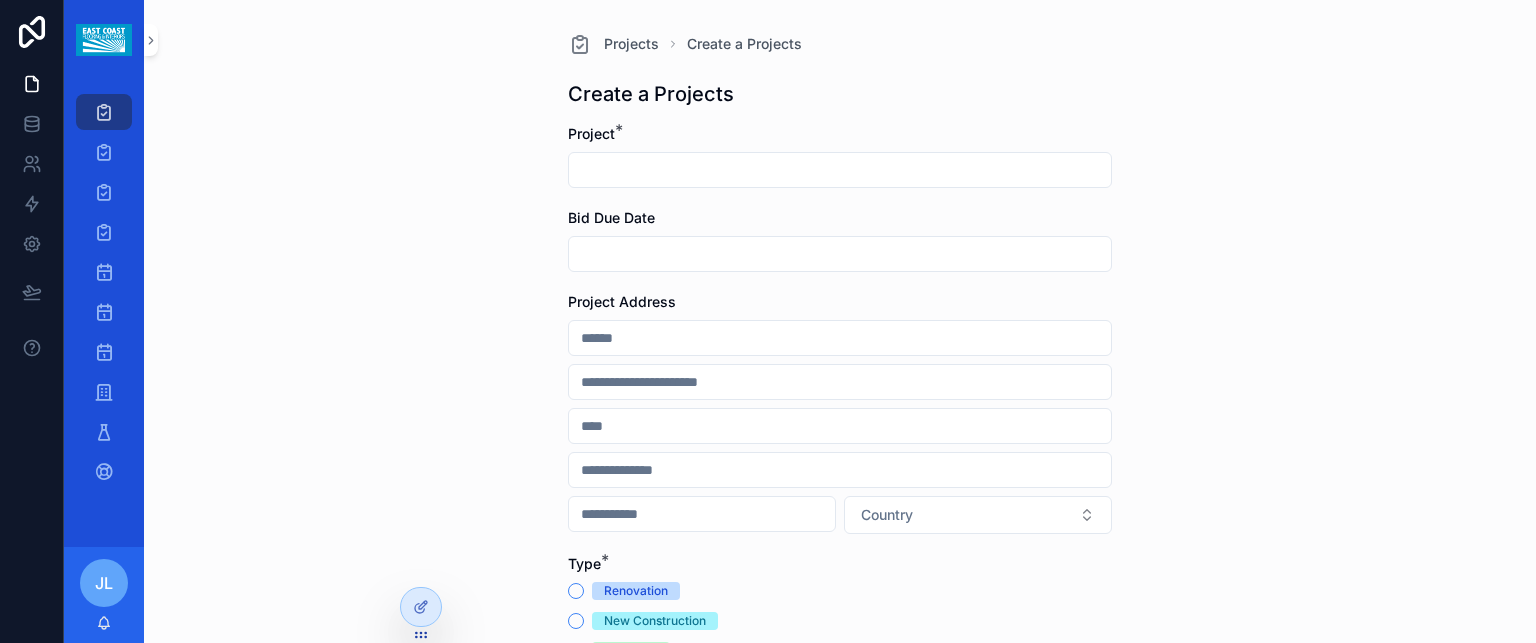 click at bounding box center (840, 170) 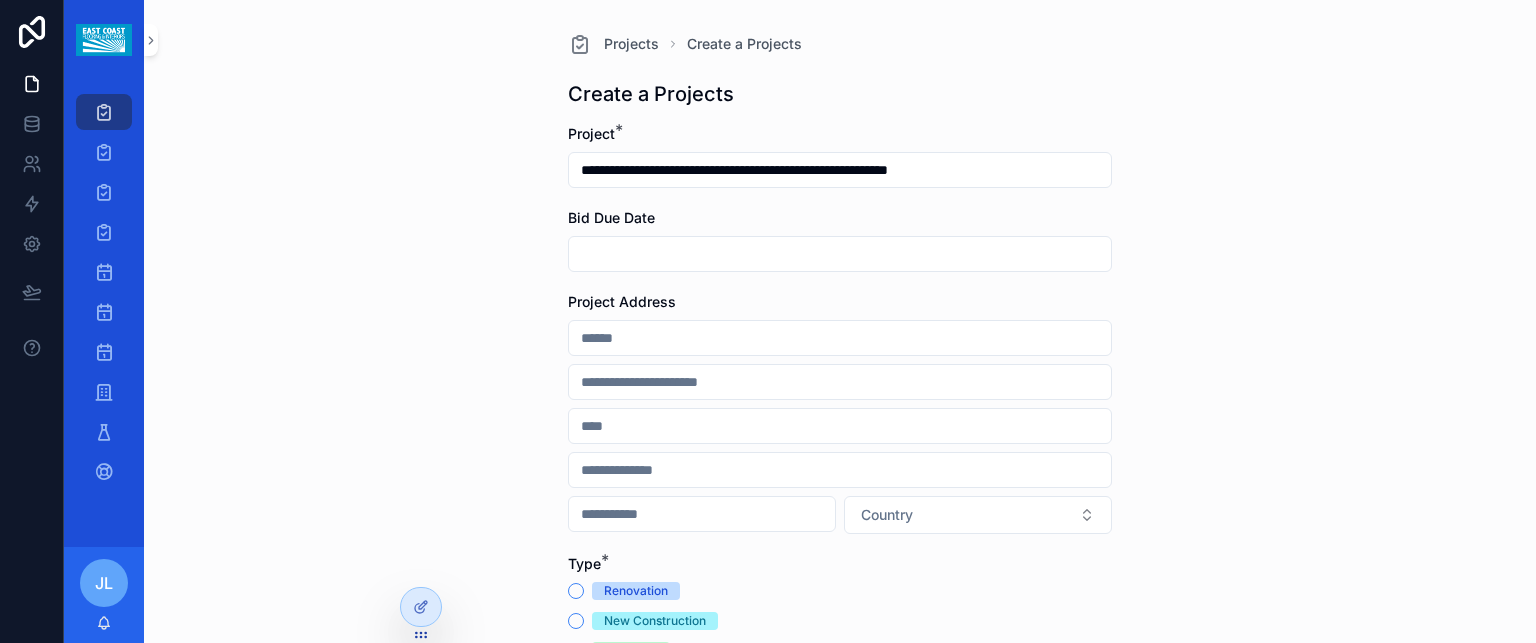 type on "**********" 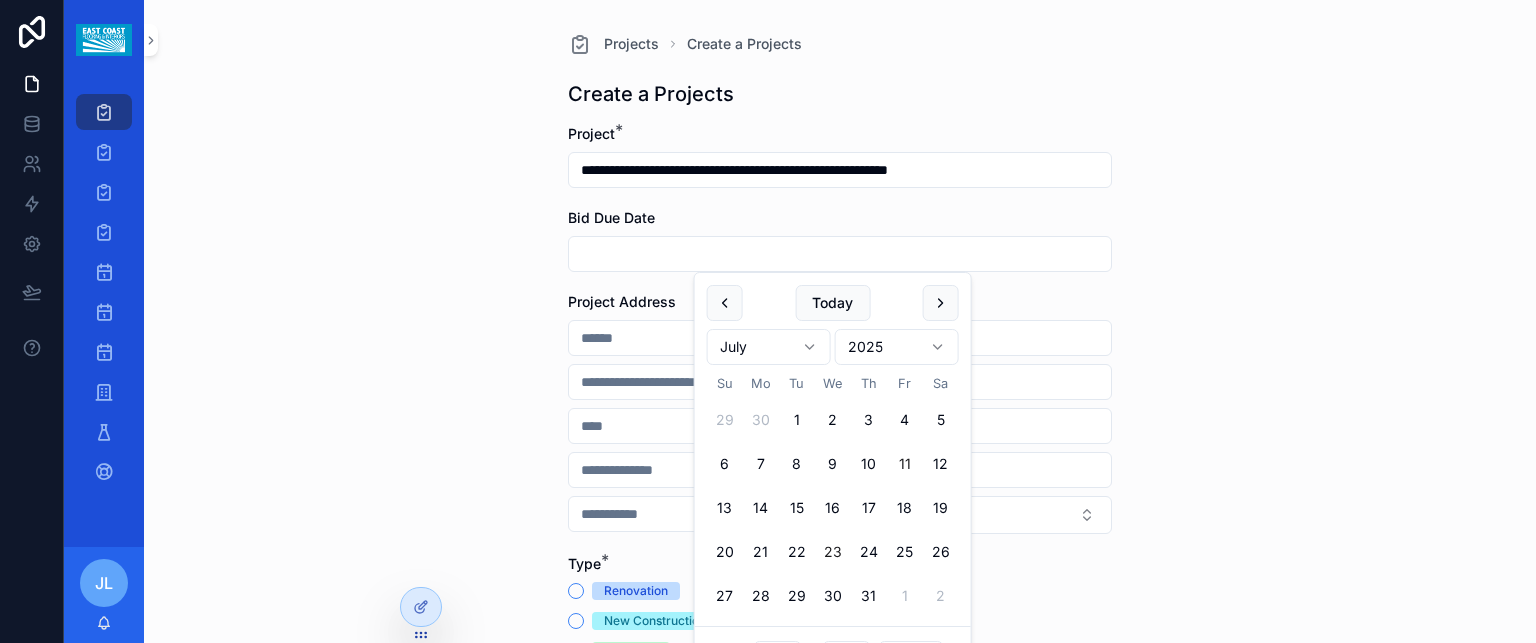 click on "23" at bounding box center (833, 552) 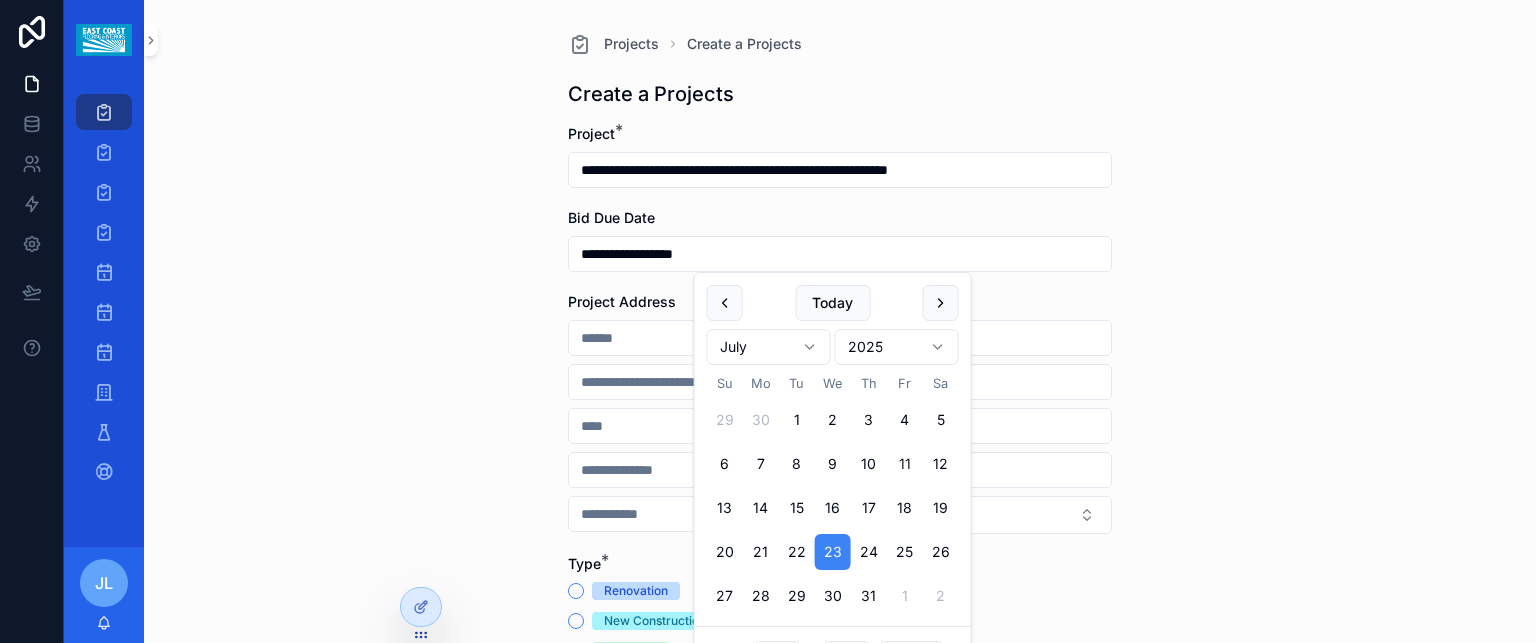 type on "**********" 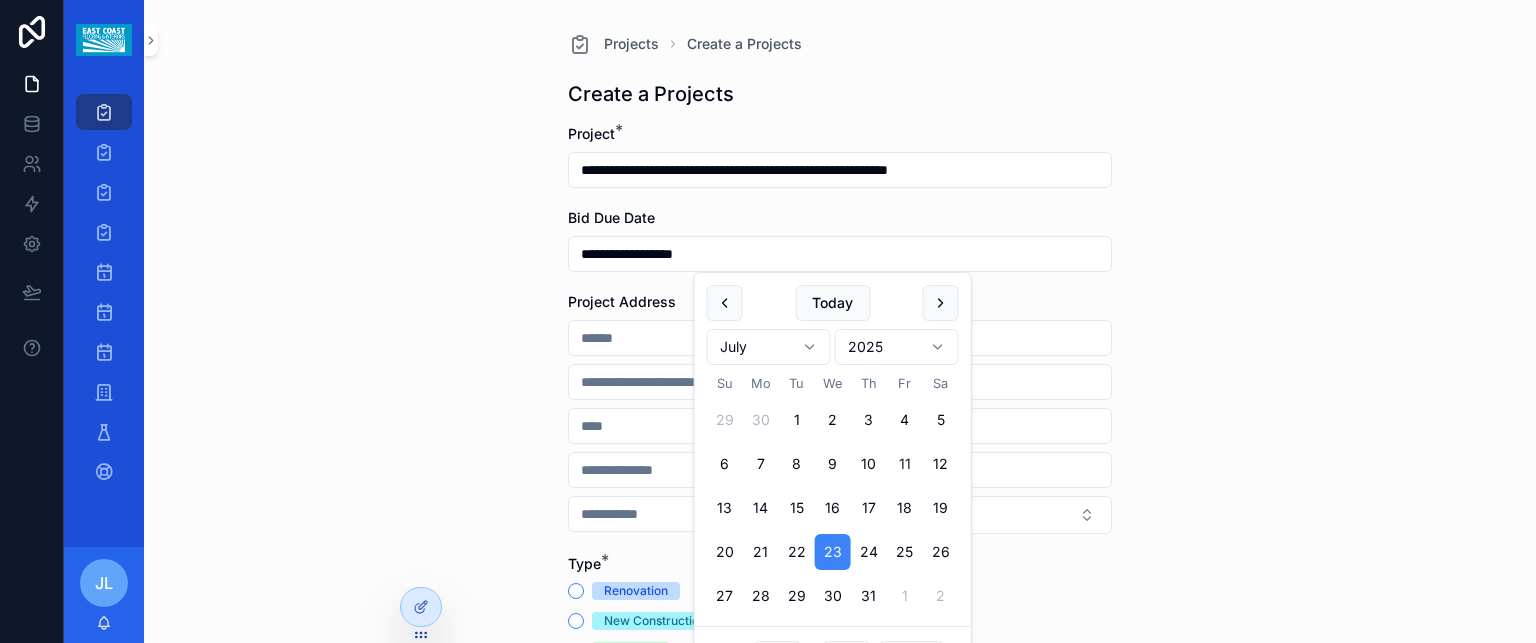 click on "**********" at bounding box center [840, 321] 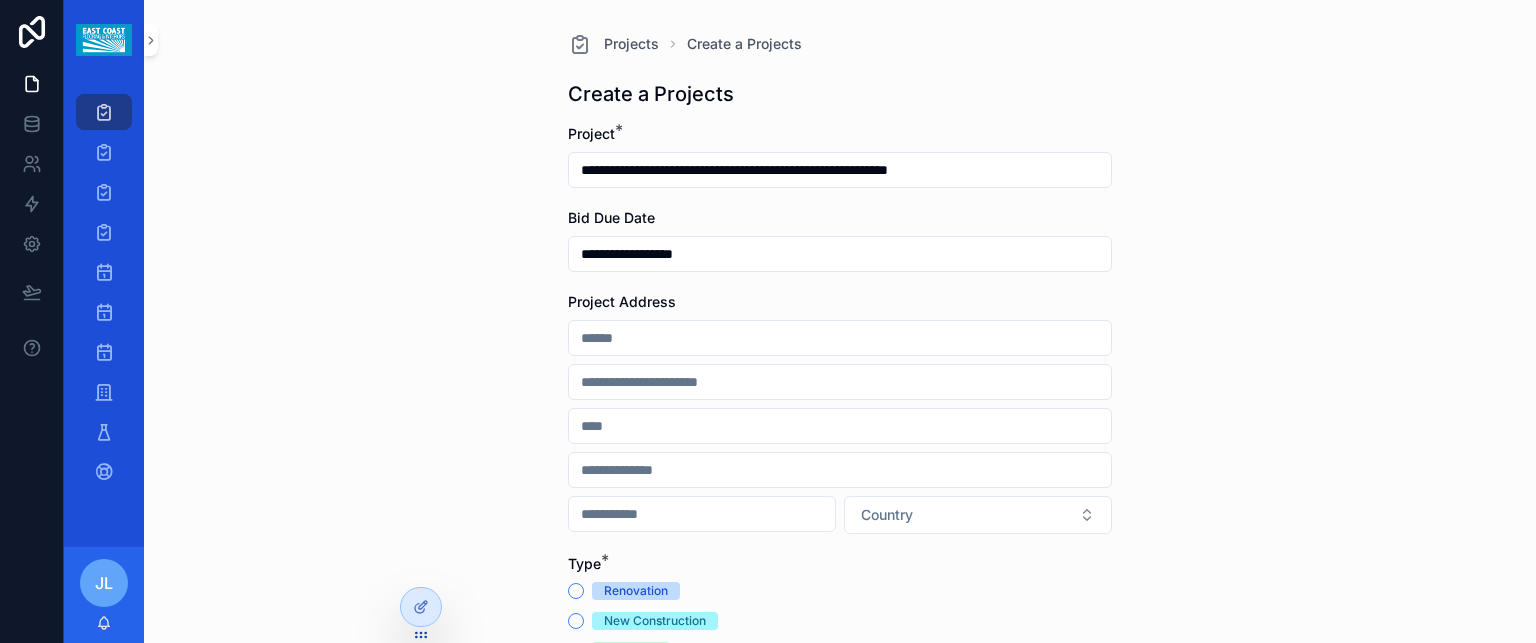 click at bounding box center [840, 338] 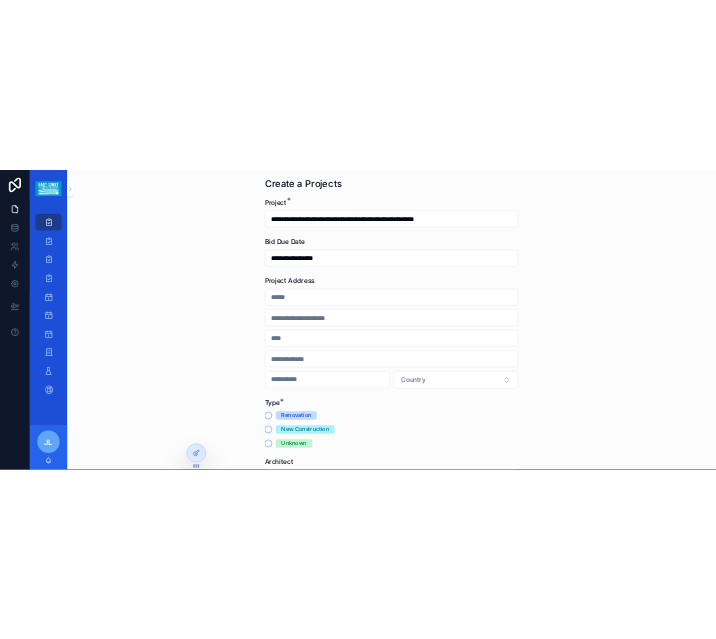 scroll, scrollTop: 100, scrollLeft: 0, axis: vertical 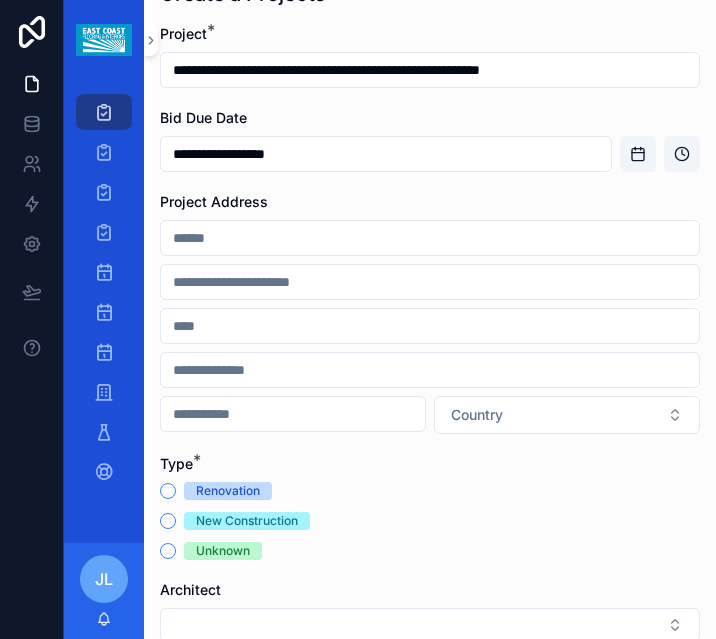 click at bounding box center [430, 238] 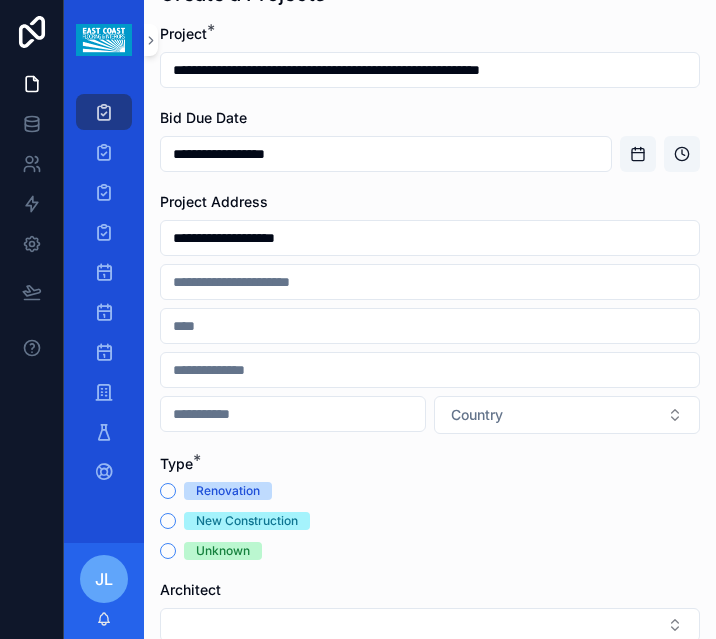 type on "**********" 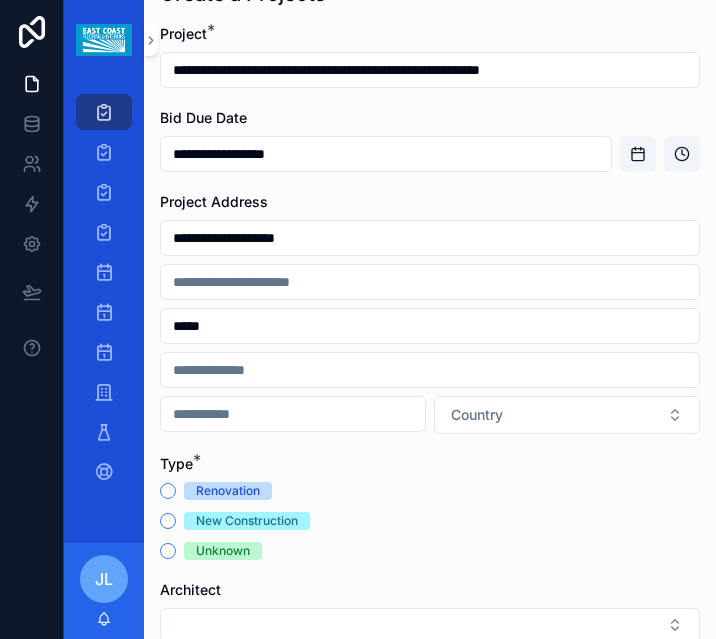 type on "*****" 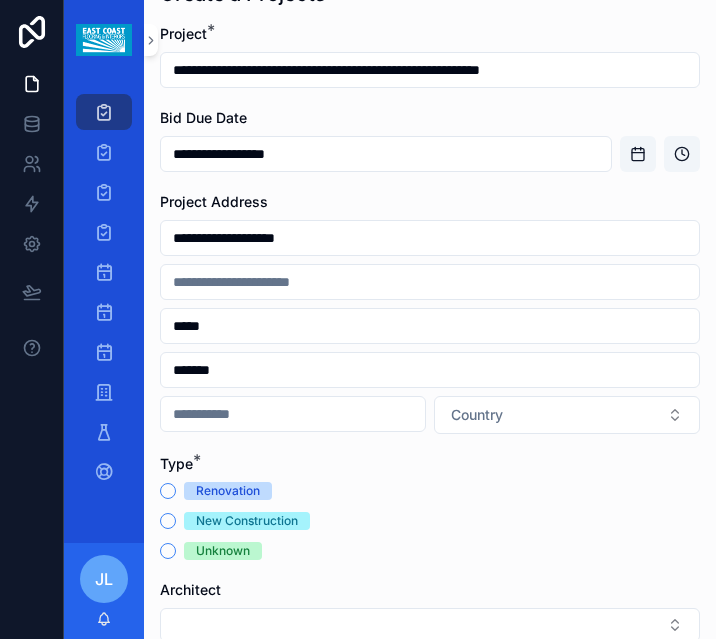 type on "*******" 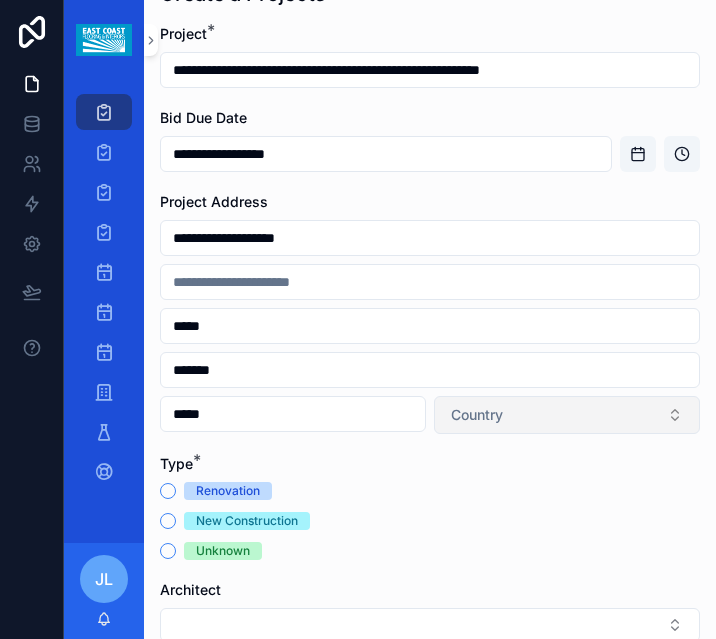 type on "*****" 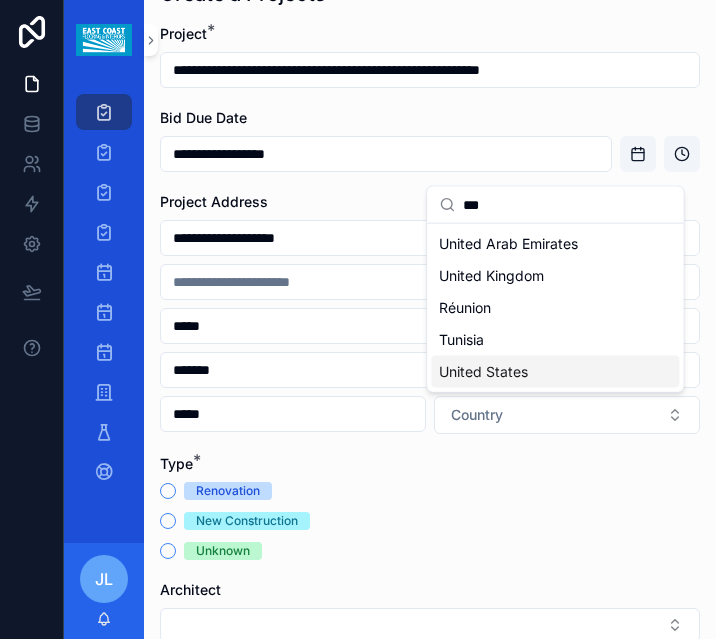 type on "***" 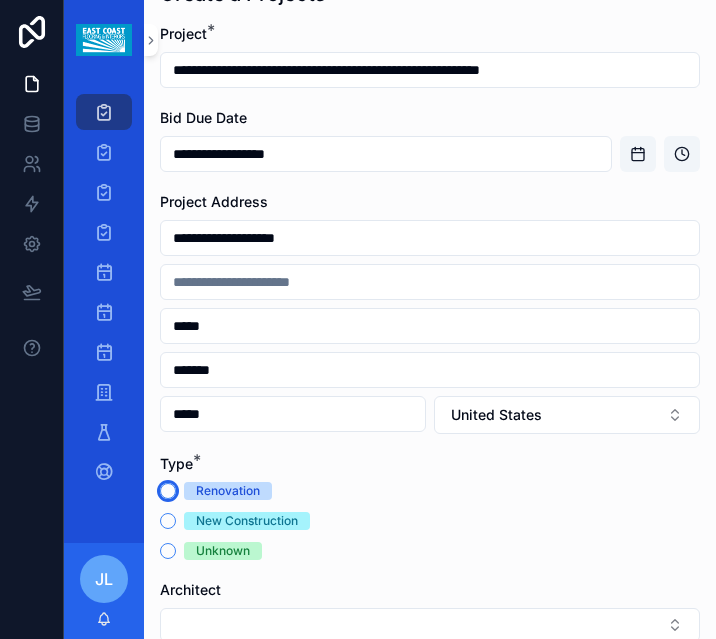 click on "Renovation" at bounding box center [168, 491] 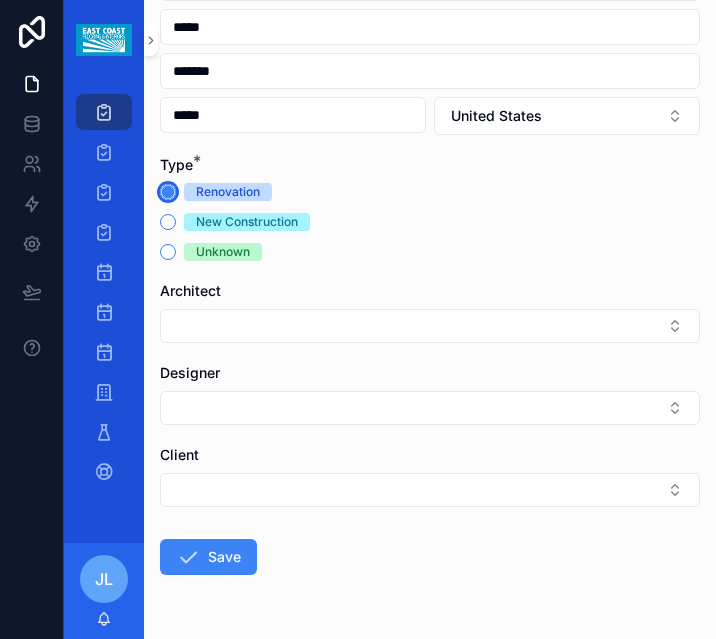 scroll, scrollTop: 400, scrollLeft: 0, axis: vertical 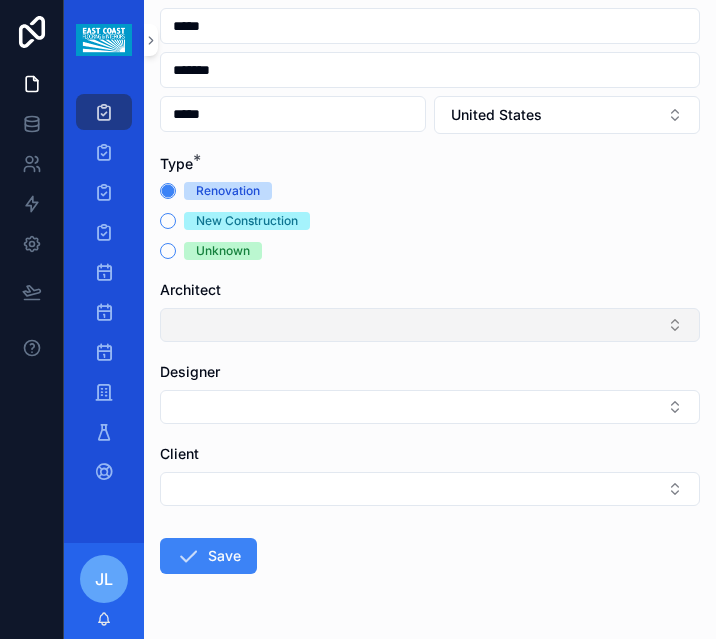 click at bounding box center (430, 325) 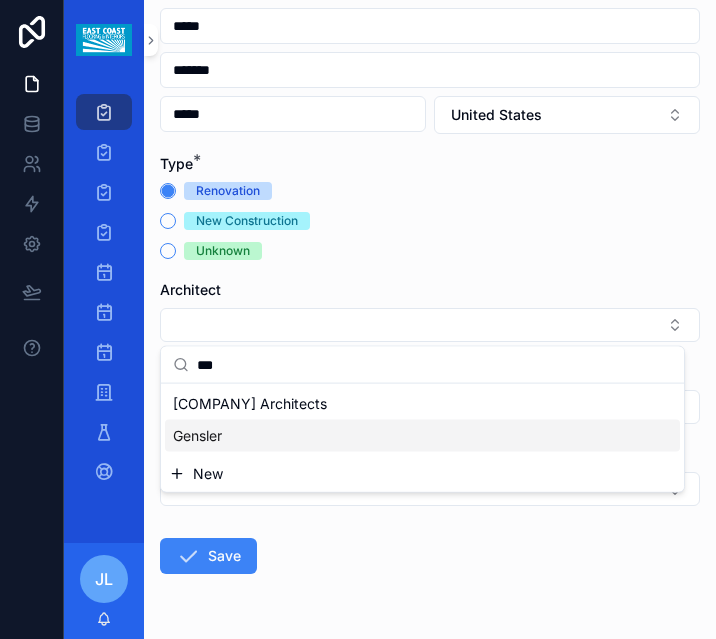 type on "***" 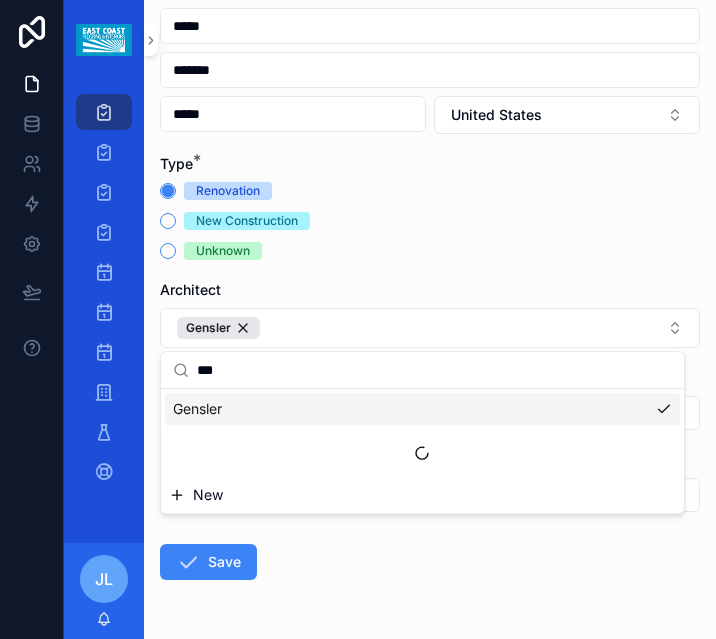 click on "Unknown" at bounding box center (430, 251) 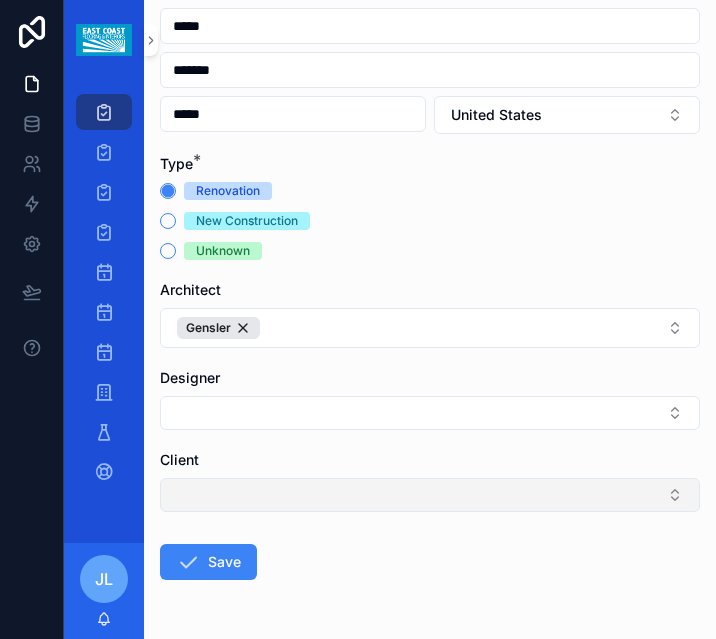 click at bounding box center [430, 495] 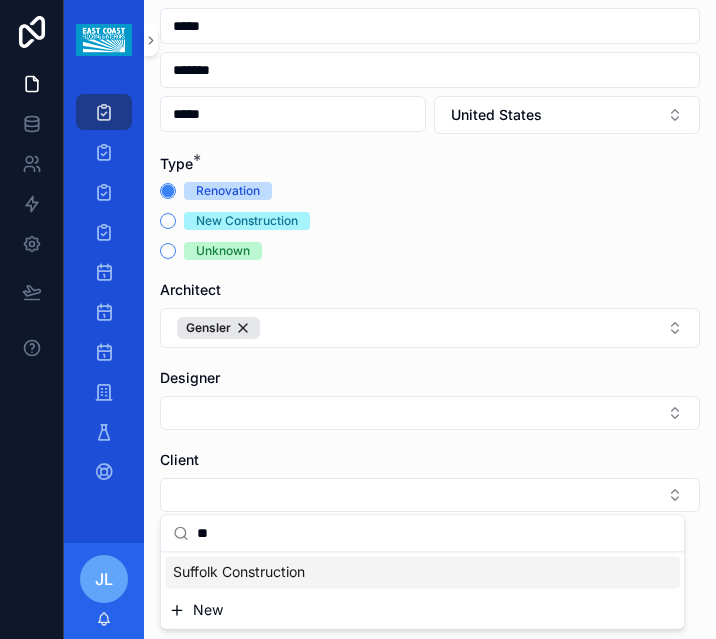 type on "**" 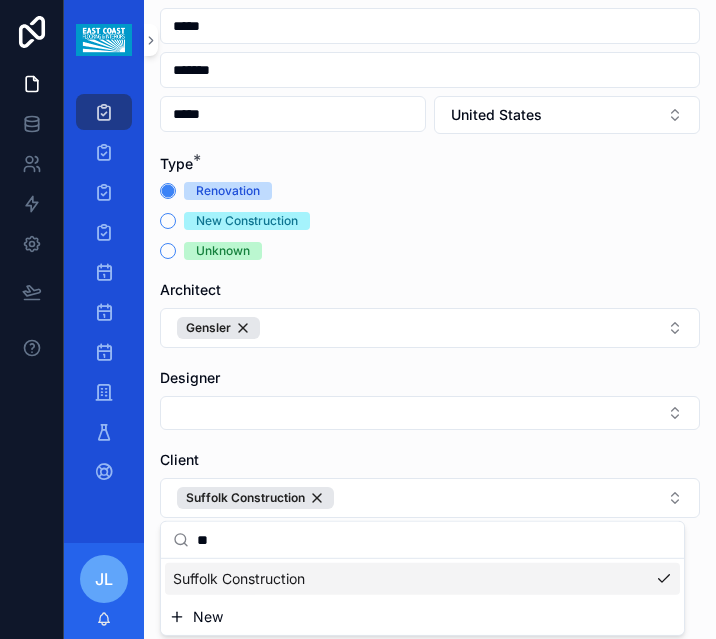 click on "New Construction" at bounding box center [430, 221] 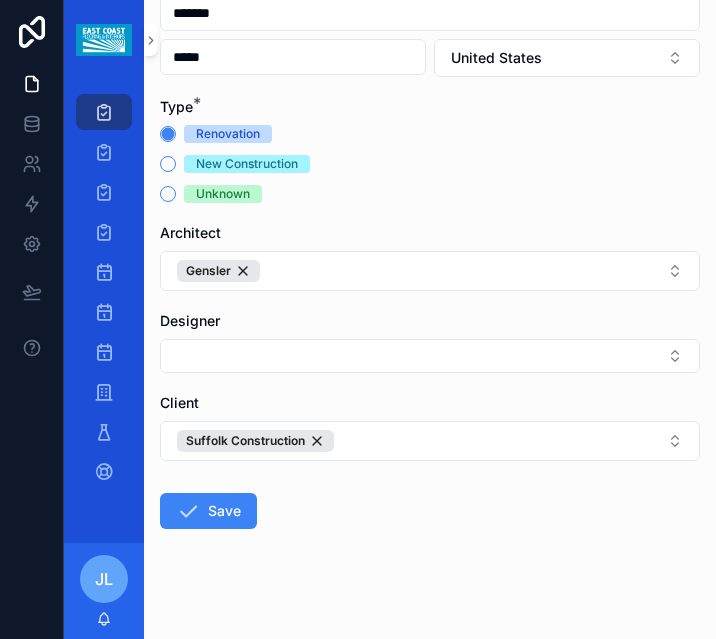 scroll, scrollTop: 473, scrollLeft: 0, axis: vertical 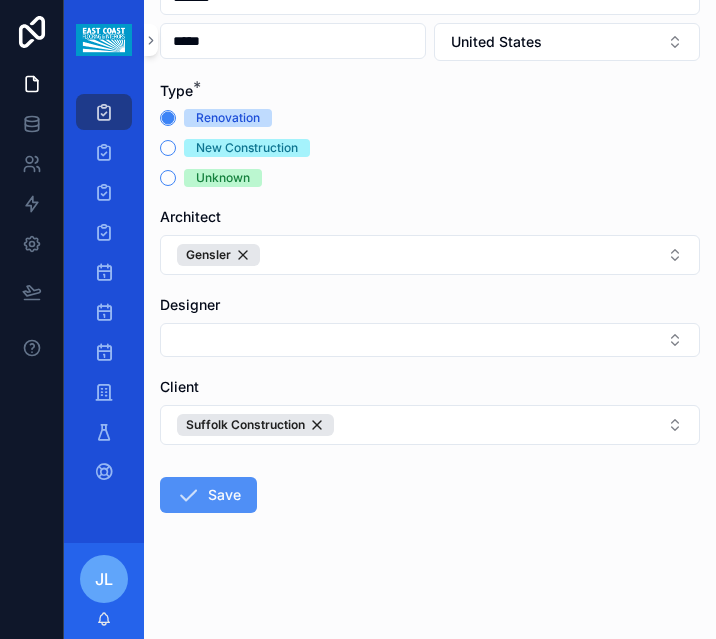 click on "Save" at bounding box center [208, 495] 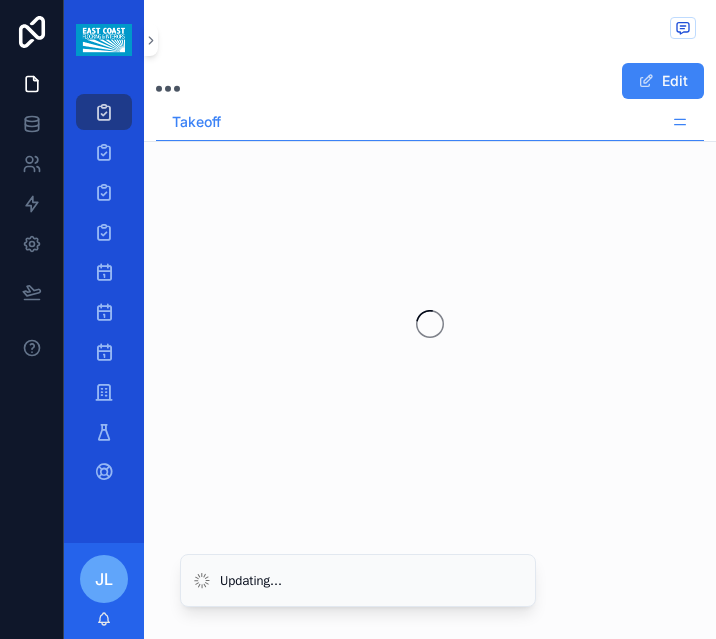 scroll, scrollTop: 0, scrollLeft: 0, axis: both 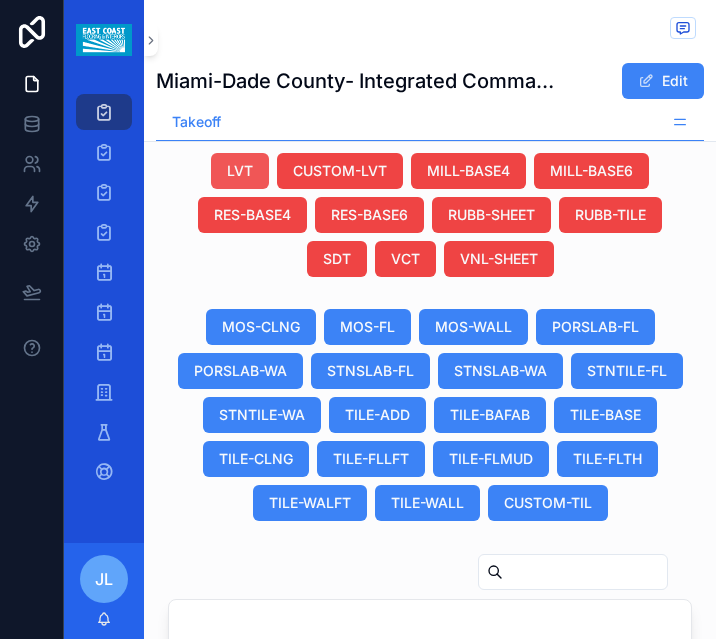 click on "LVT" at bounding box center (240, 171) 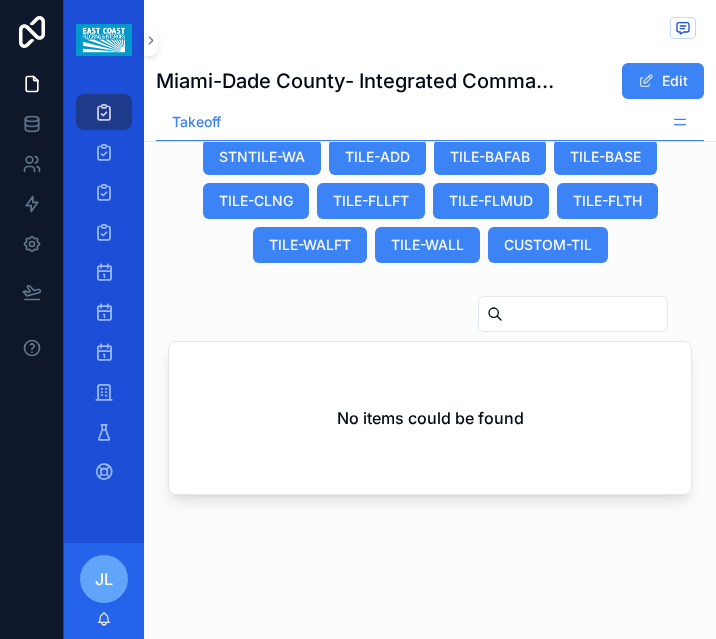 scroll, scrollTop: 2820, scrollLeft: 0, axis: vertical 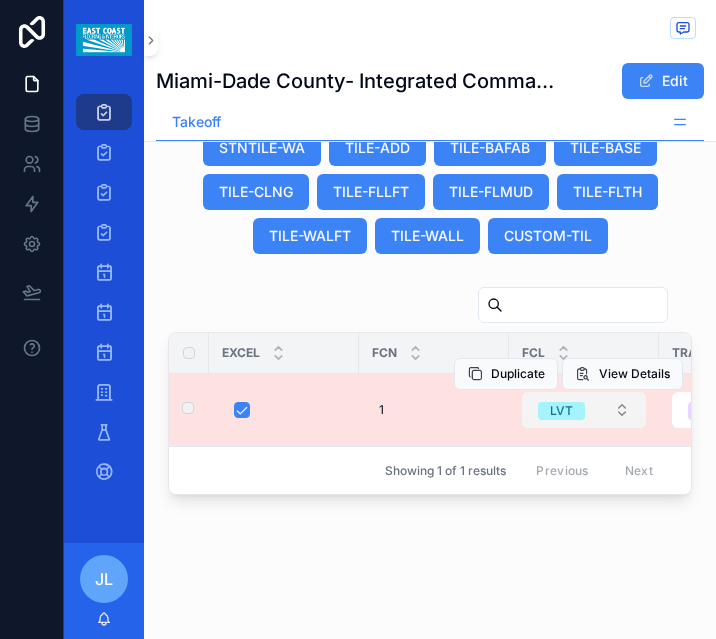 click on "LVT" at bounding box center (584, 410) 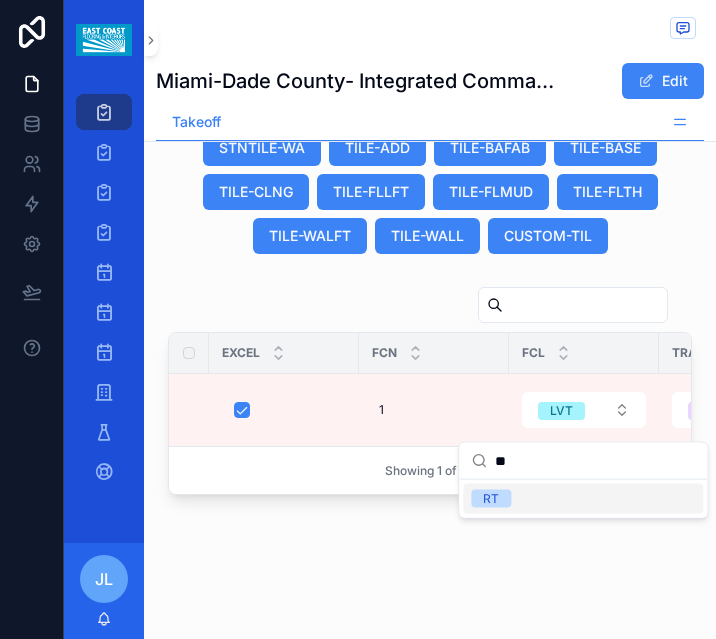 type on "**" 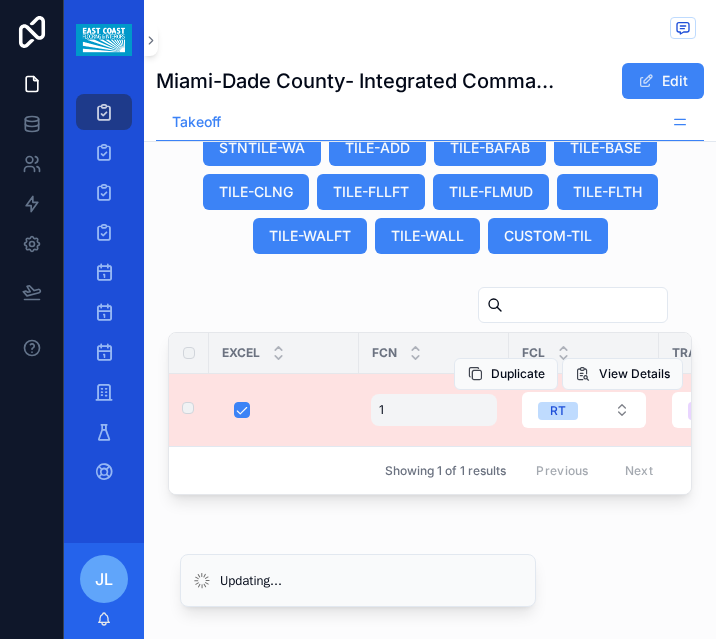 click on "1 1" at bounding box center [434, 410] 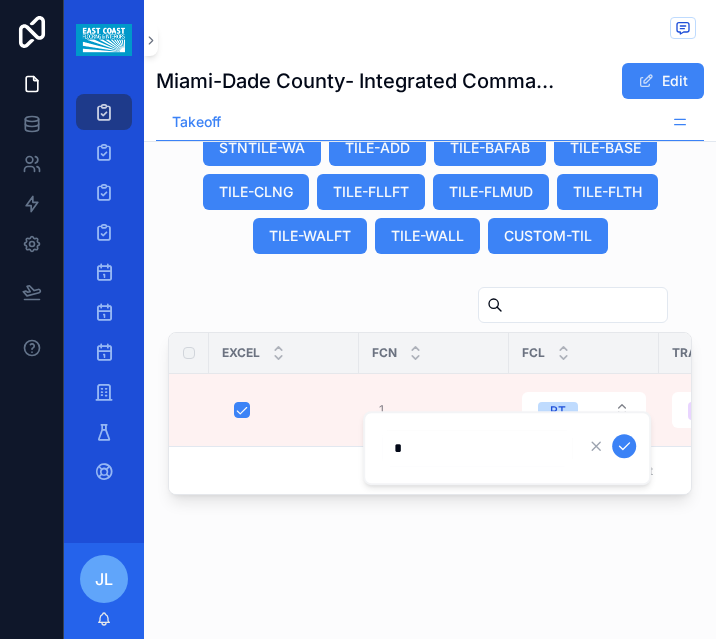 type on "**" 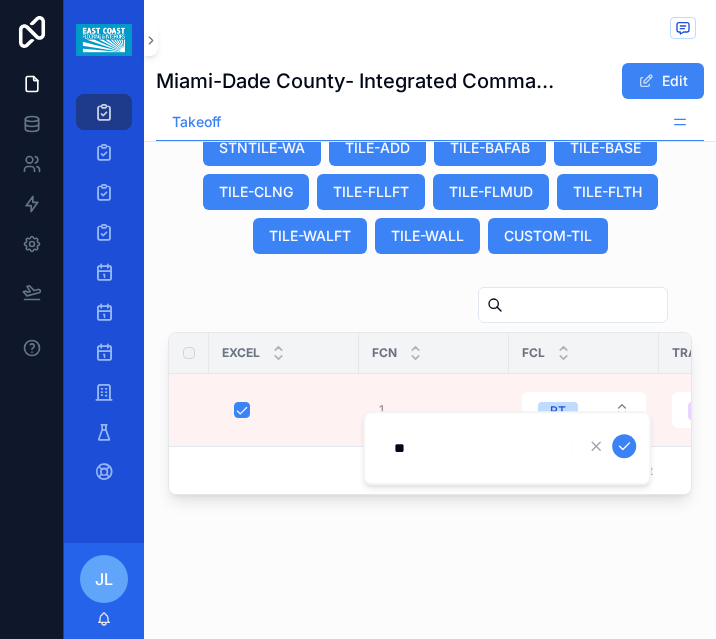 click at bounding box center (624, 446) 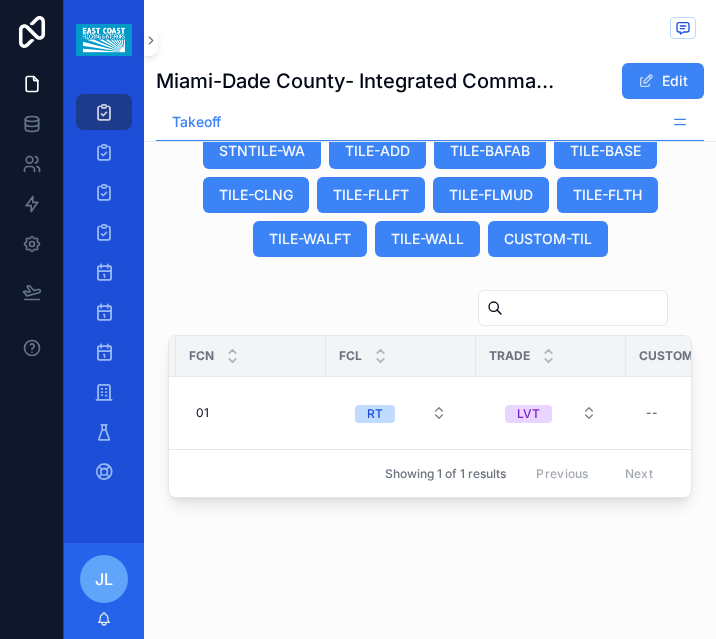 scroll, scrollTop: 0, scrollLeft: 192, axis: horizontal 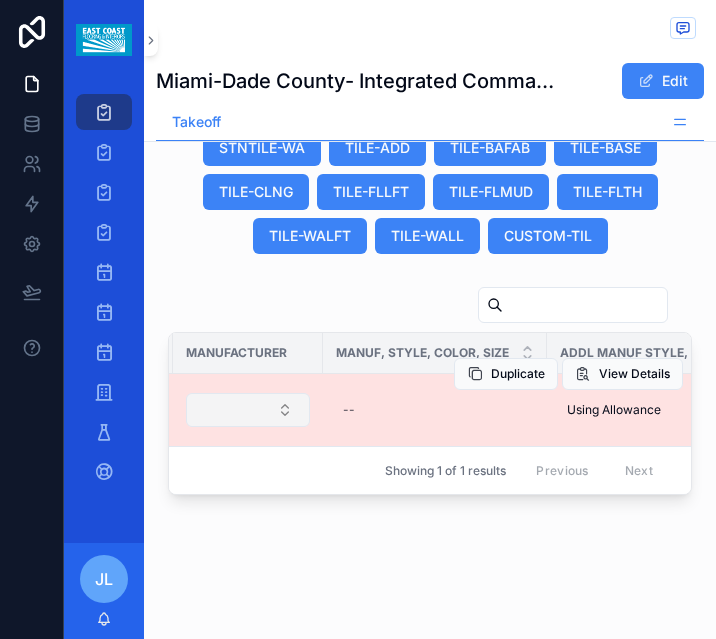 click at bounding box center (248, 410) 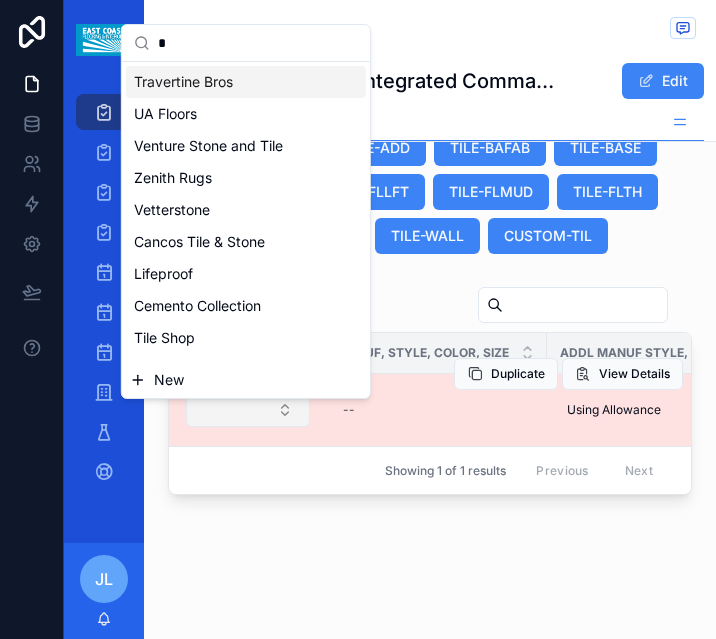 type on "**" 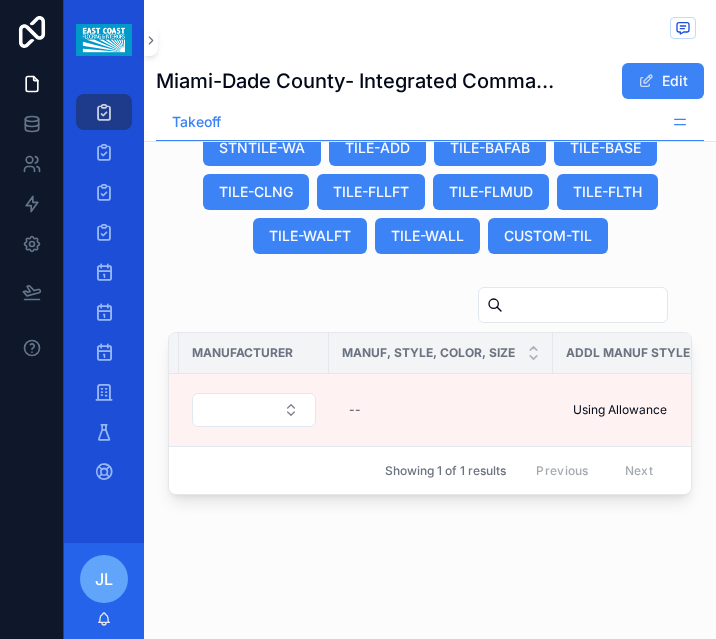 click at bounding box center [254, 410] 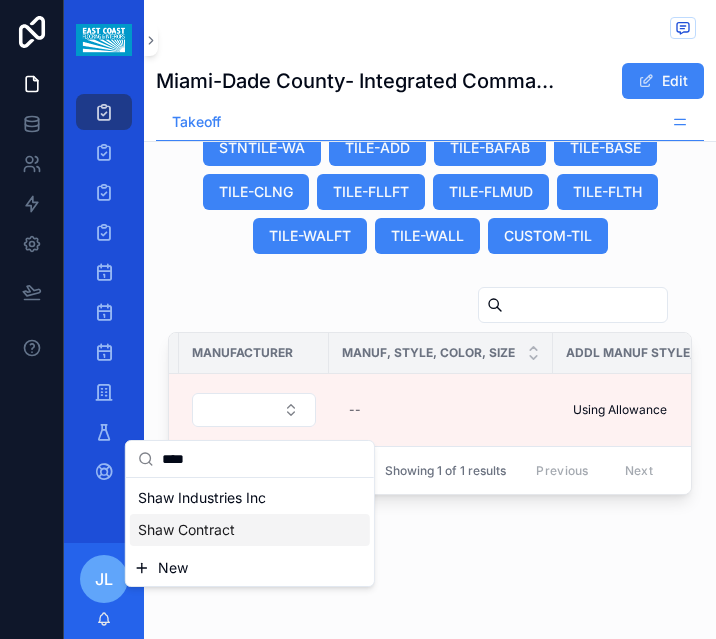 type on "****" 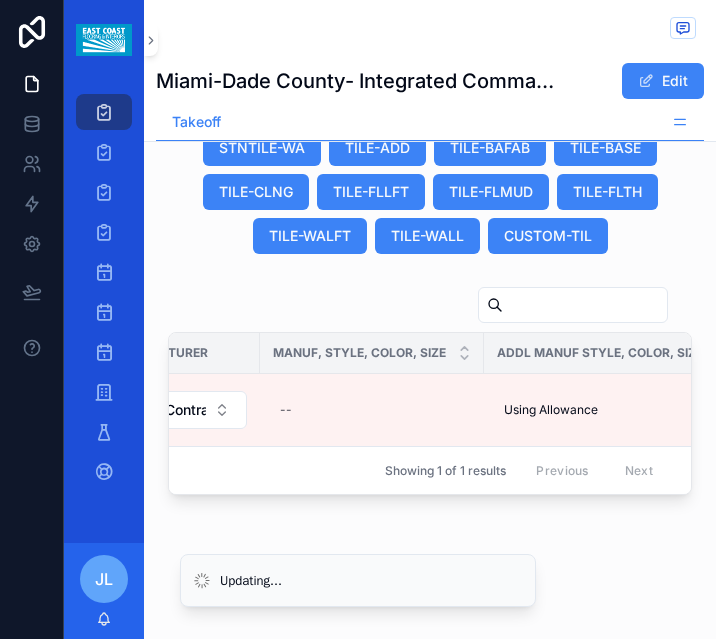 scroll, scrollTop: 0, scrollLeft: 1119, axis: horizontal 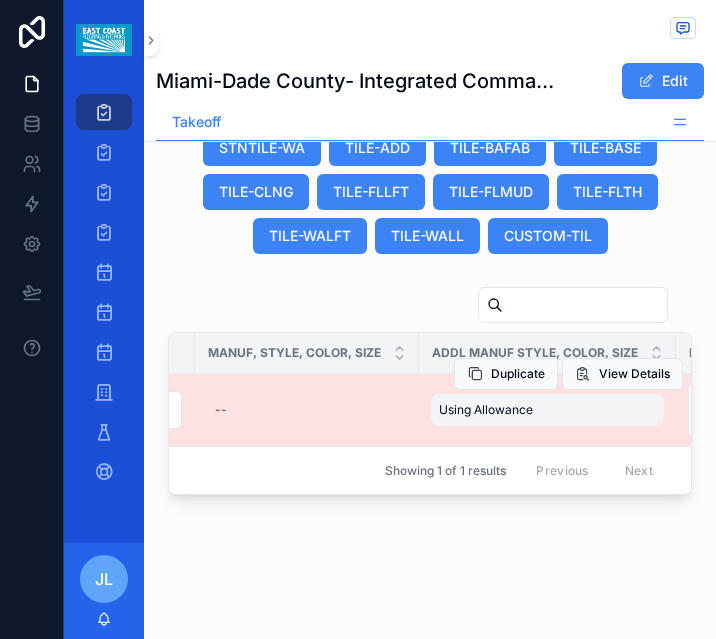 click on "Using Allowance" at bounding box center (486, 410) 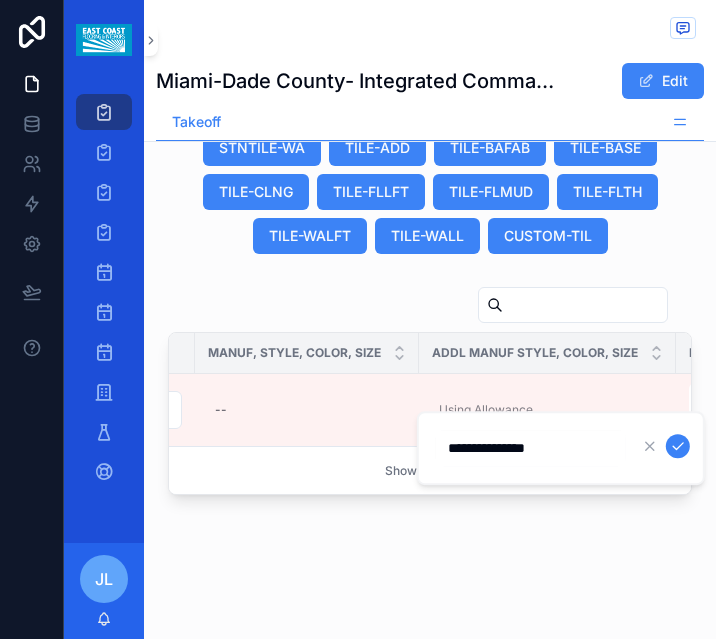drag, startPoint x: 562, startPoint y: 454, endPoint x: 430, endPoint y: 463, distance: 132.30646 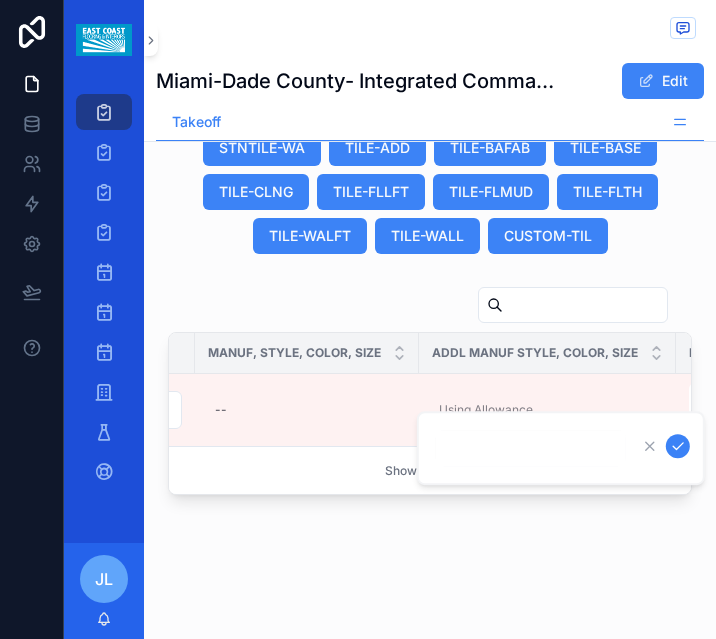 click at bounding box center (678, 446) 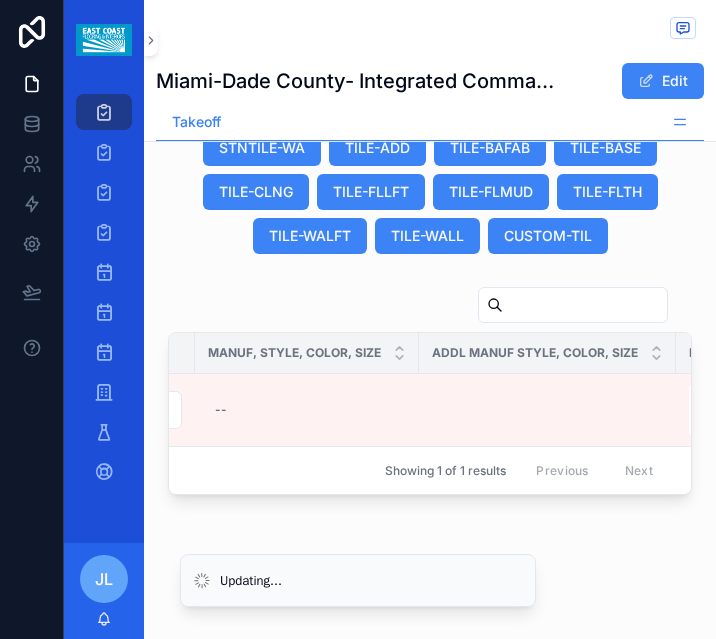 scroll, scrollTop: 0, scrollLeft: 1034, axis: horizontal 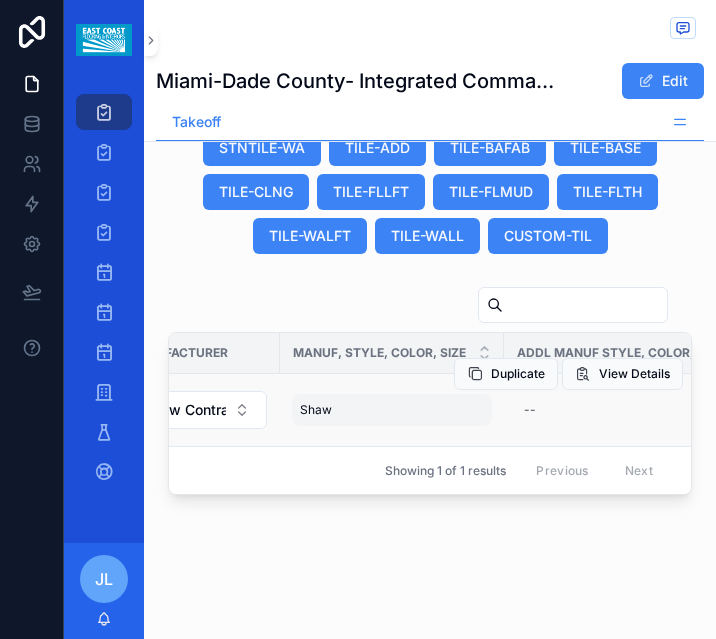 click on "Shaw Shaw" at bounding box center (392, 410) 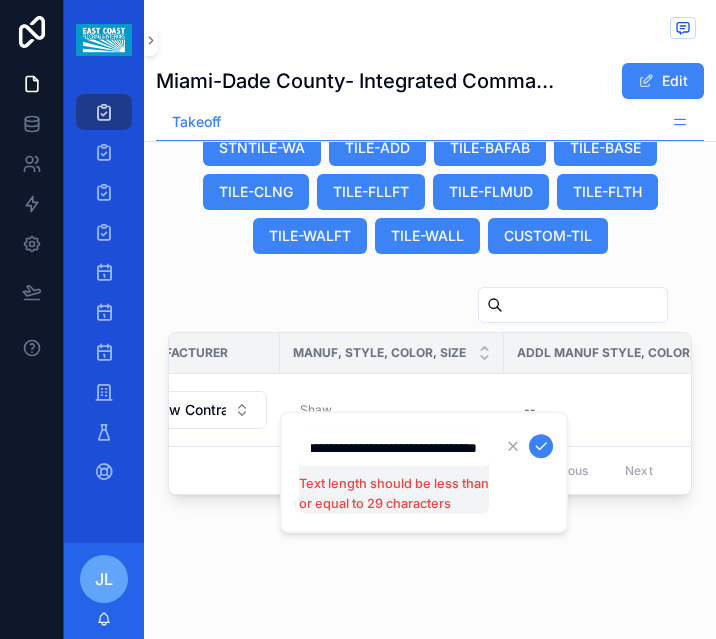 scroll, scrollTop: 0, scrollLeft: 74, axis: horizontal 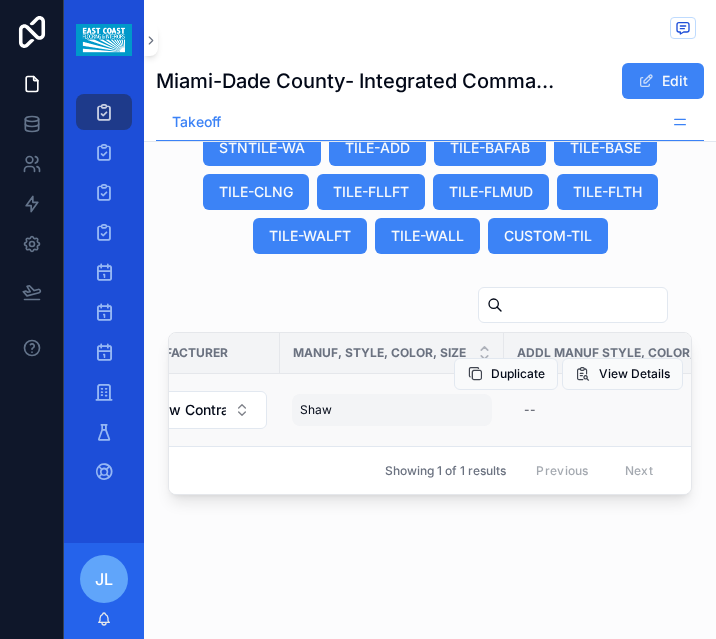 click on "Shaw Shaw" at bounding box center (392, 410) 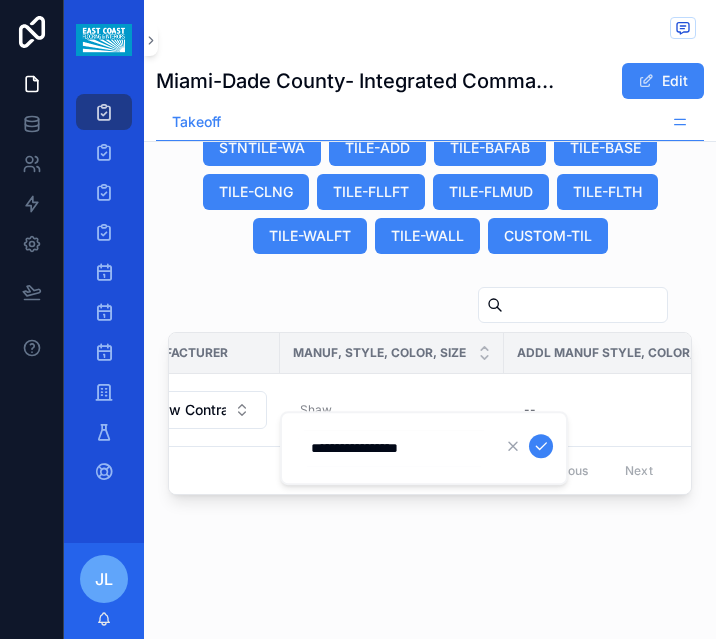 click at bounding box center [541, 446] 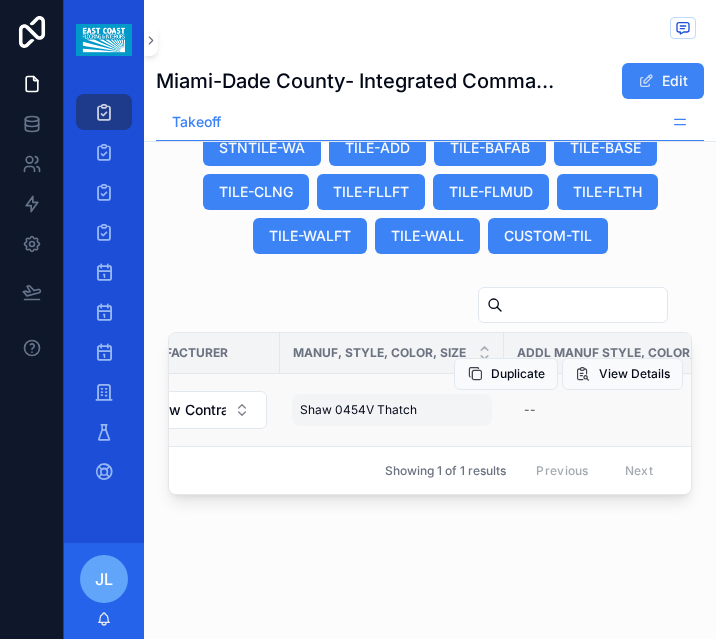 click on "Shaw 0454V Thatch" at bounding box center [358, 410] 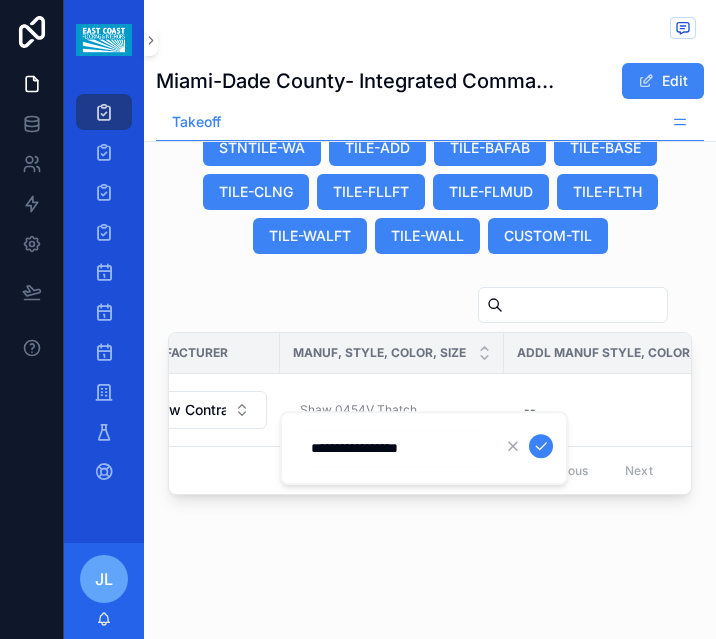 type on "**********" 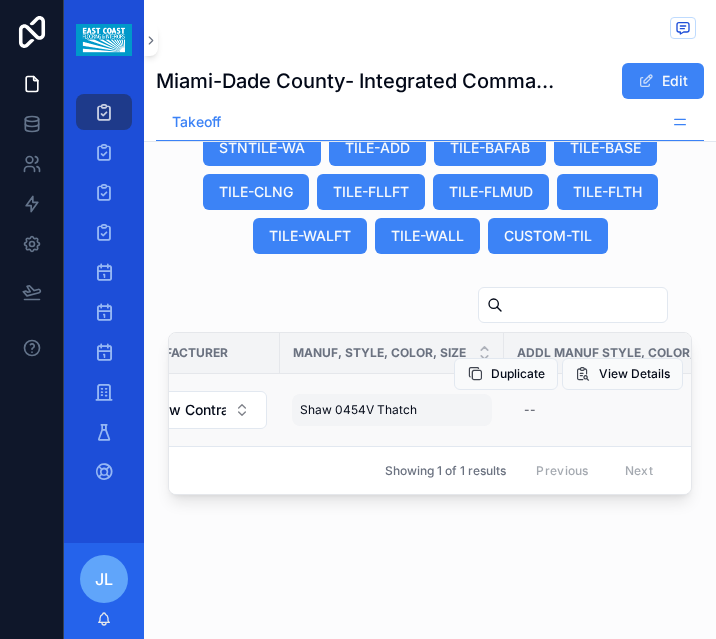 click on "Shaw 0454V Thatch" at bounding box center [358, 410] 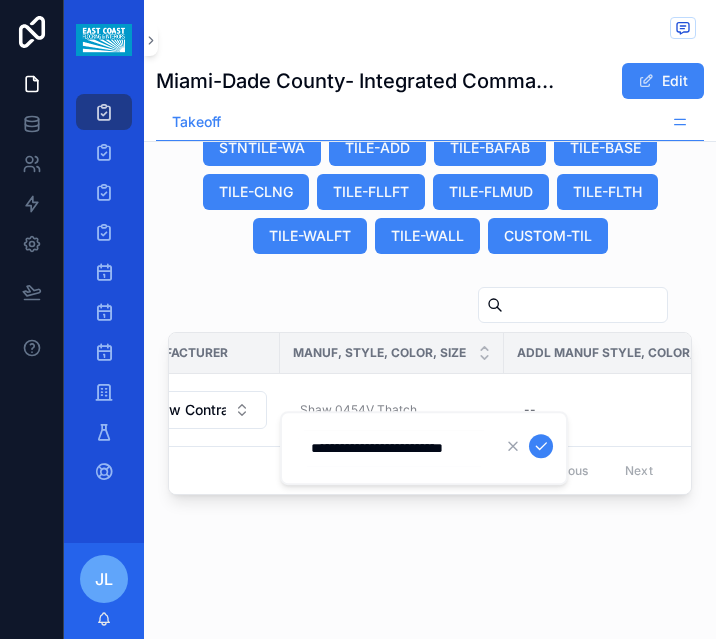 scroll, scrollTop: 0, scrollLeft: 33, axis: horizontal 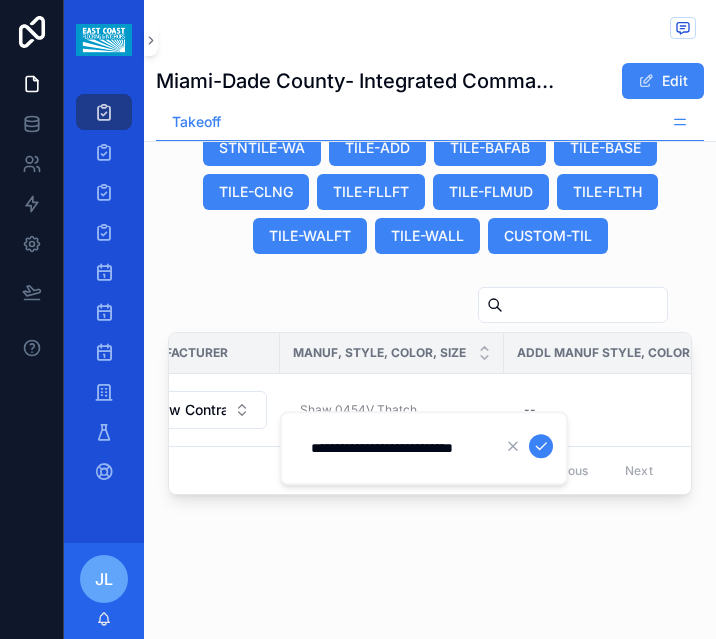 type on "**********" 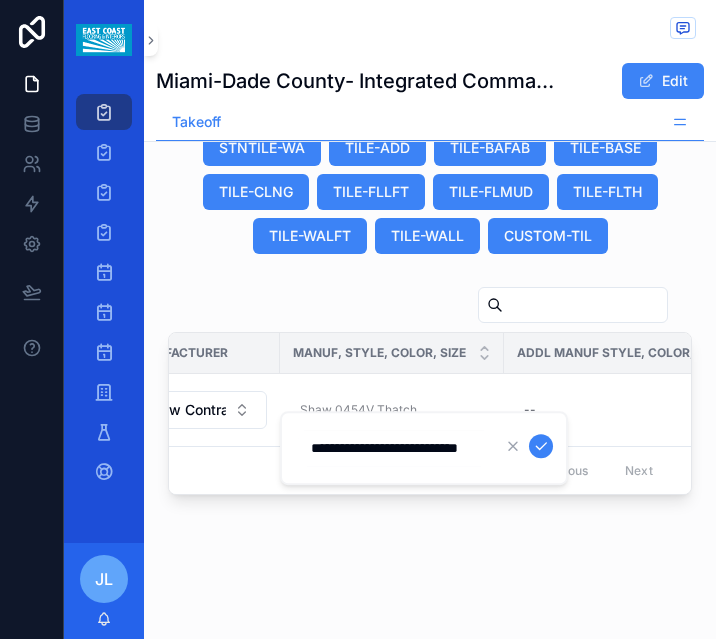 scroll, scrollTop: 0, scrollLeft: 58, axis: horizontal 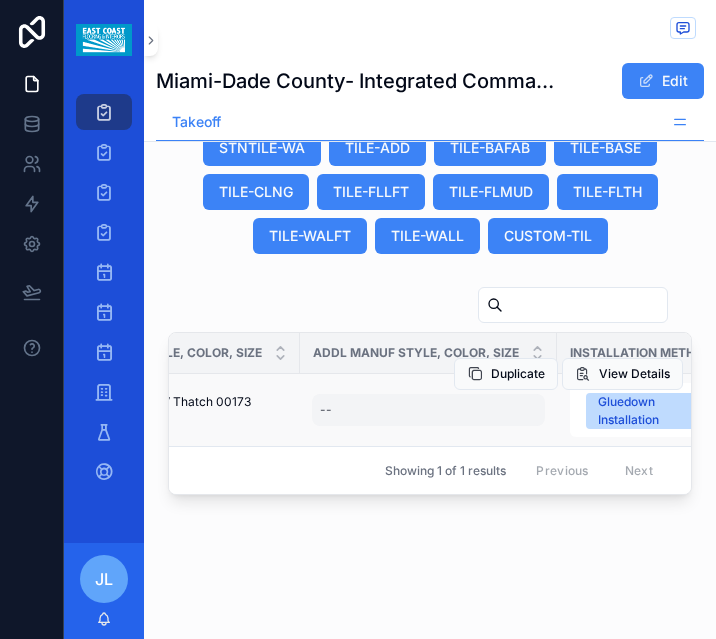 click on "--" at bounding box center (428, 410) 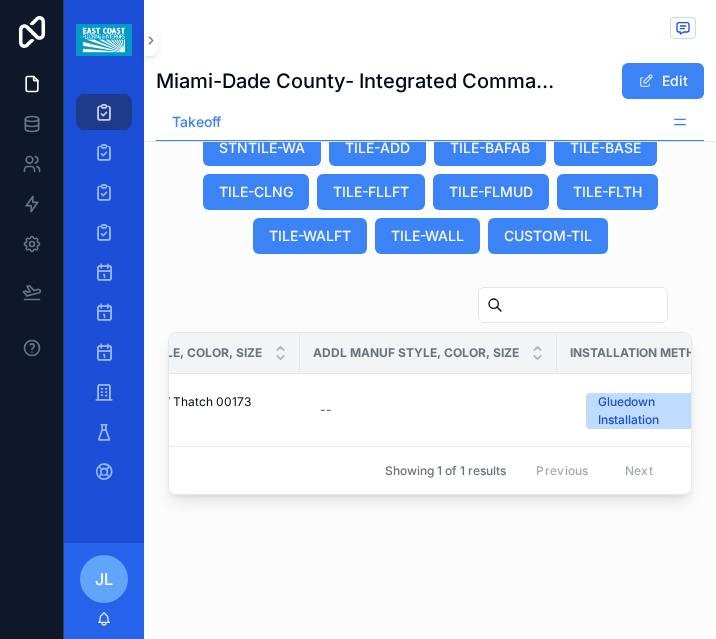 click on "Showing 1 of 1 results Previous Next" at bounding box center [430, 470] 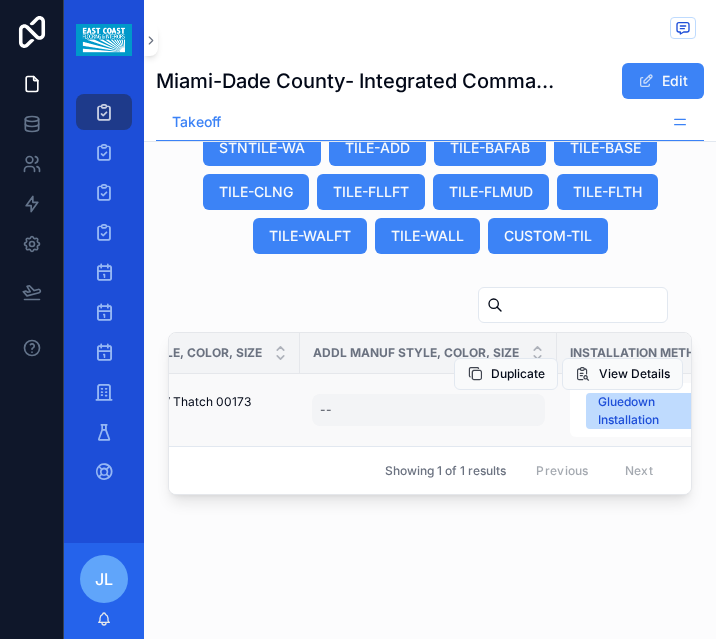 click on "--" at bounding box center (428, 410) 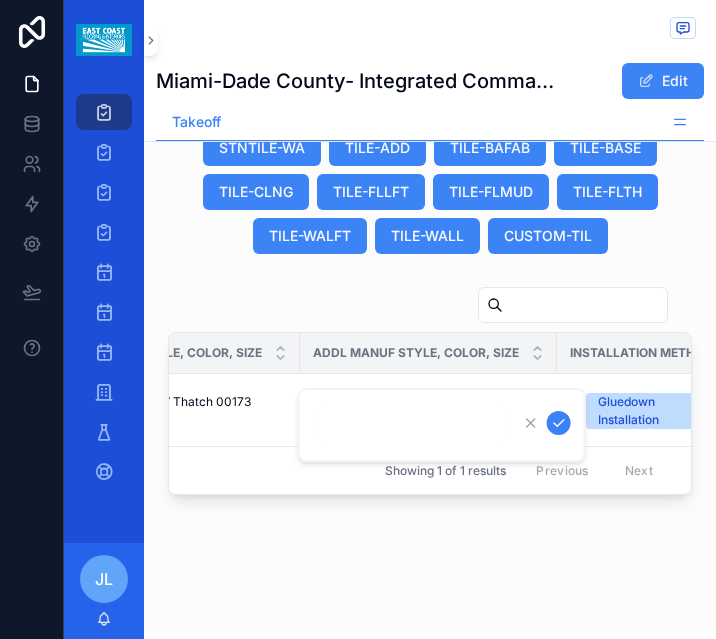click at bounding box center [442, 425] 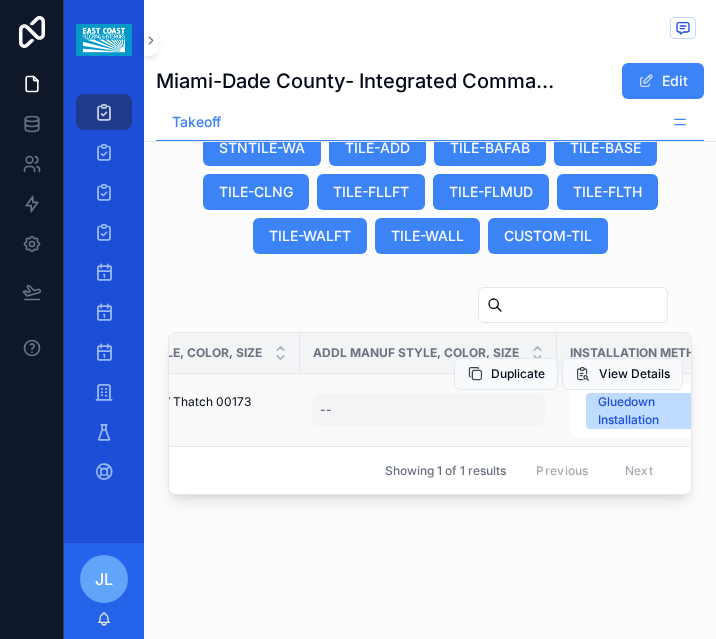 click on "--" at bounding box center [428, 410] 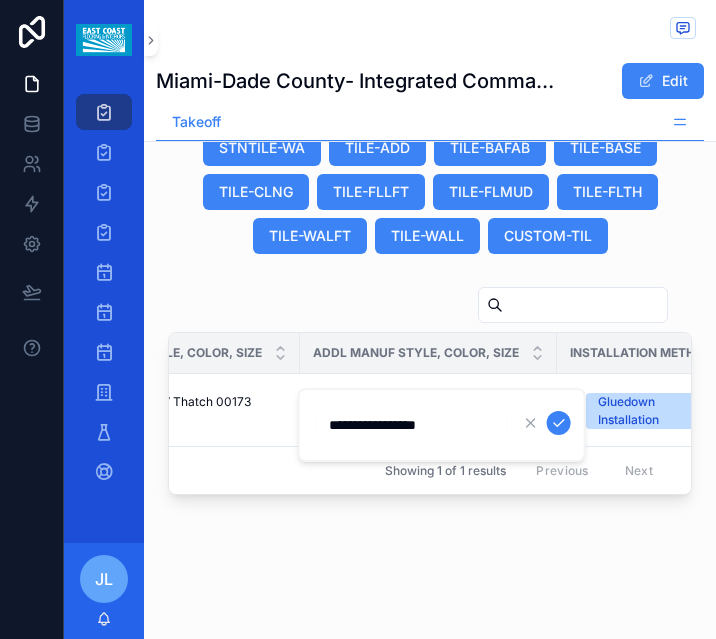drag, startPoint x: 378, startPoint y: 422, endPoint x: 316, endPoint y: 429, distance: 62.39391 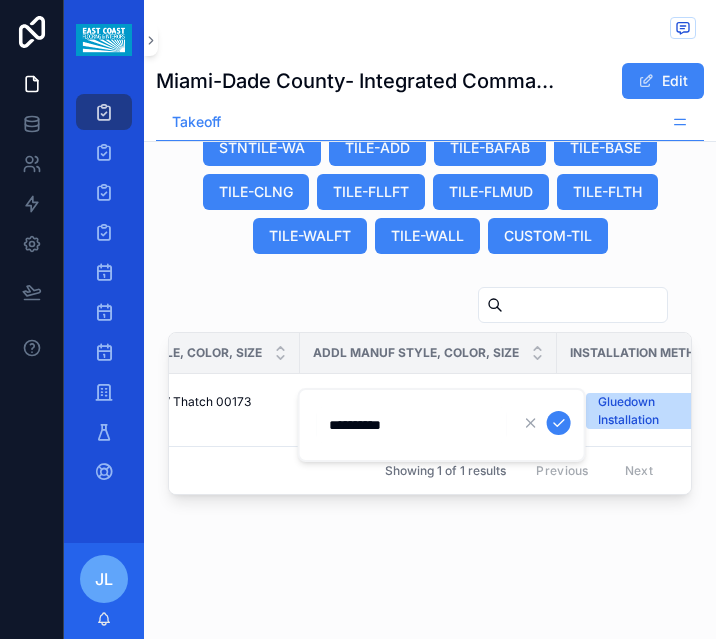 click on "**********" at bounding box center (412, 425) 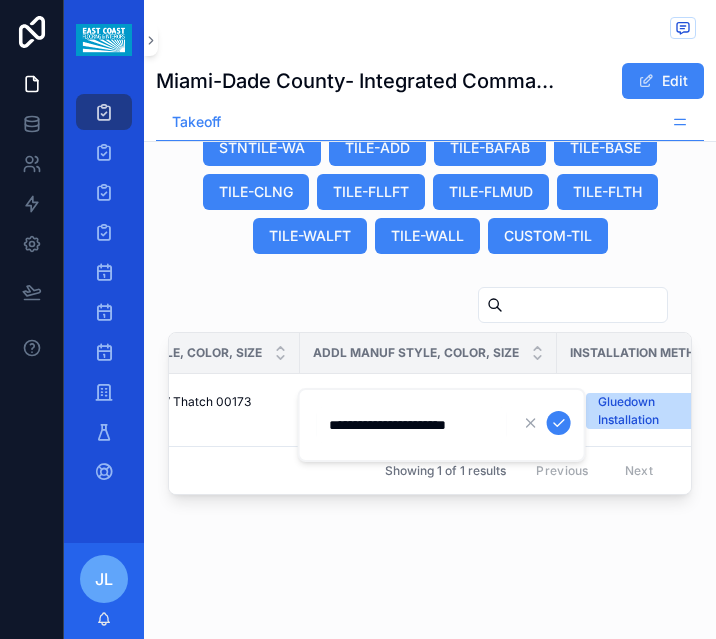 type on "**********" 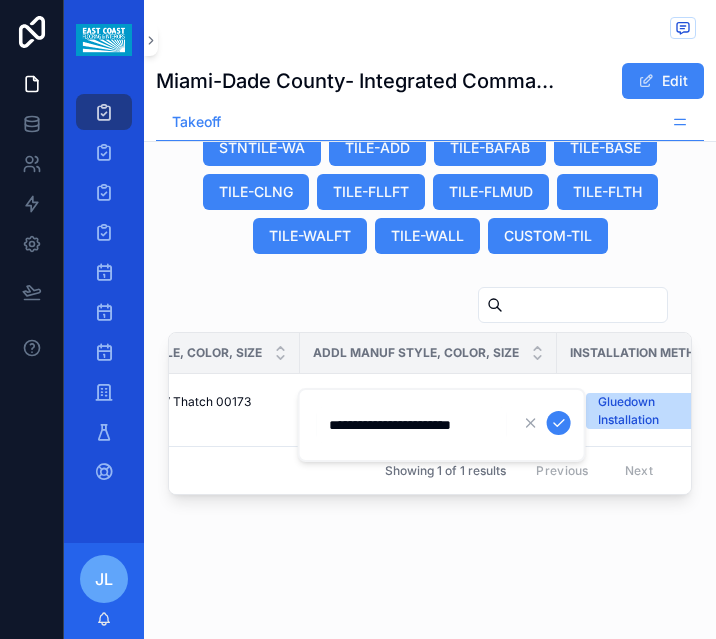 click at bounding box center [559, 423] 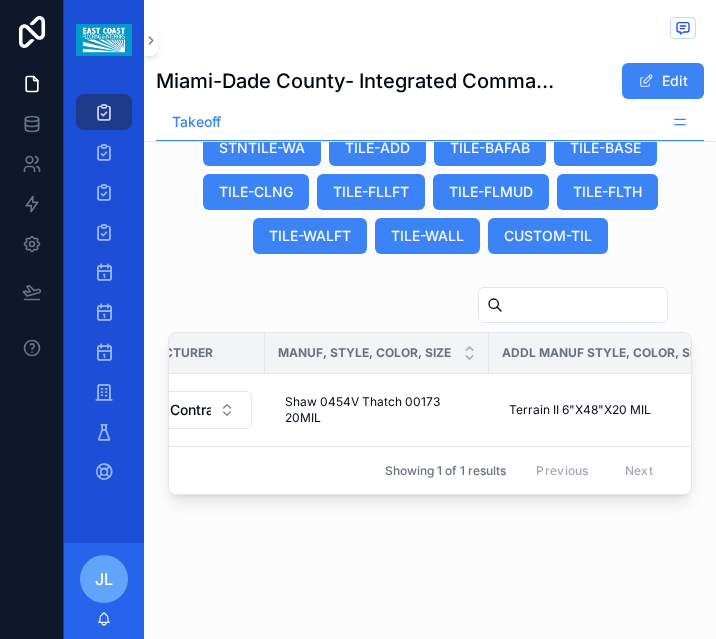 scroll, scrollTop: 0, scrollLeft: 1034, axis: horizontal 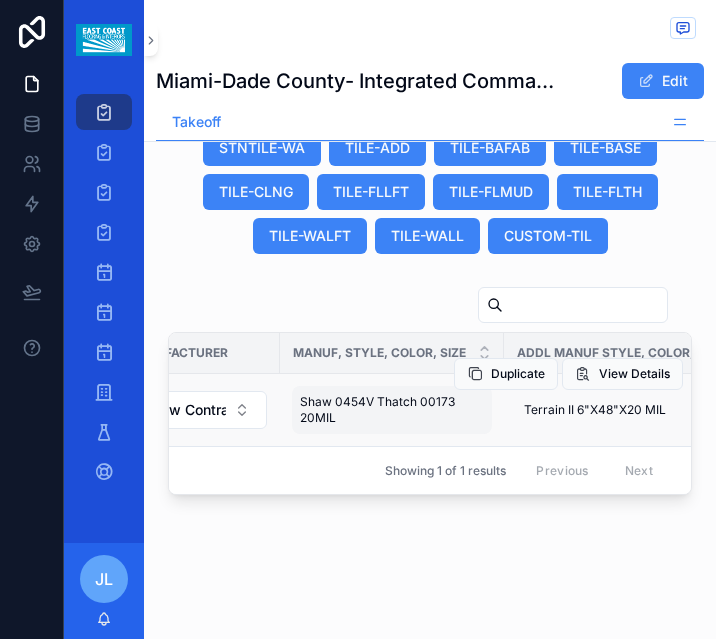click on "Shaw 0454V Thatch 00173 20MIL" at bounding box center (392, 410) 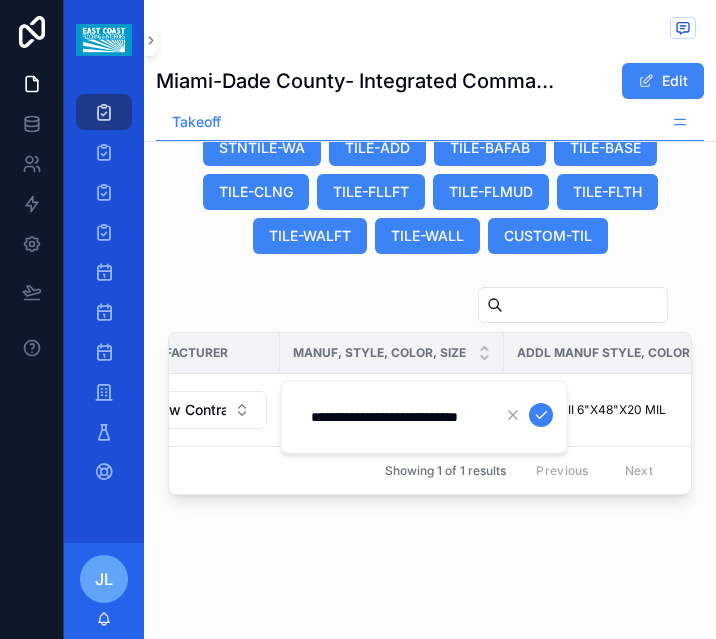 scroll, scrollTop: 0, scrollLeft: 58, axis: horizontal 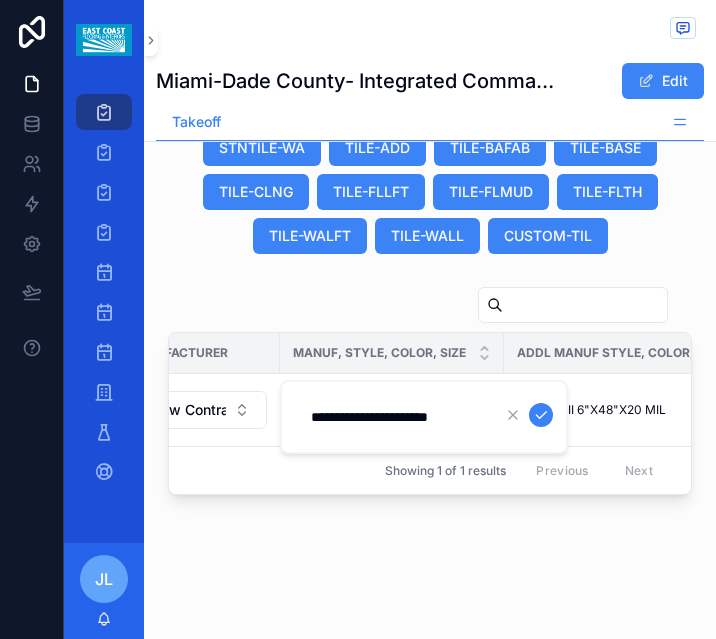 click at bounding box center [541, 415] 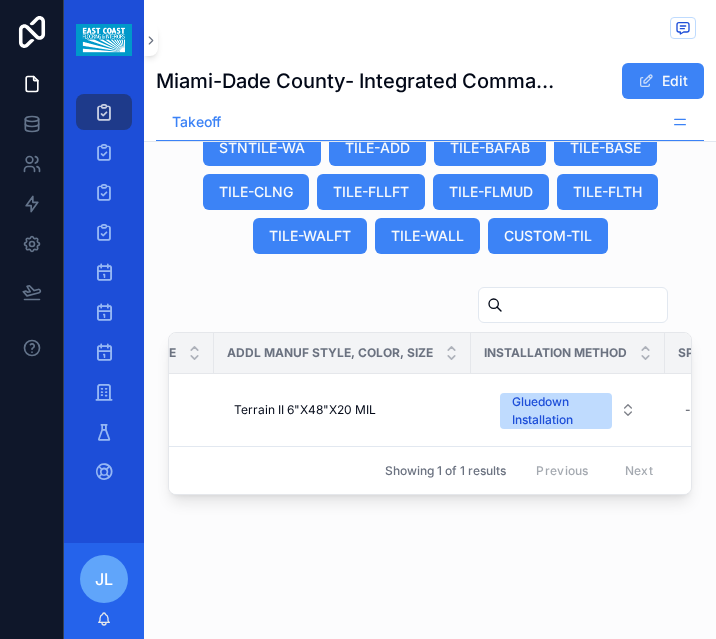 scroll, scrollTop: 0, scrollLeft: 1334, axis: horizontal 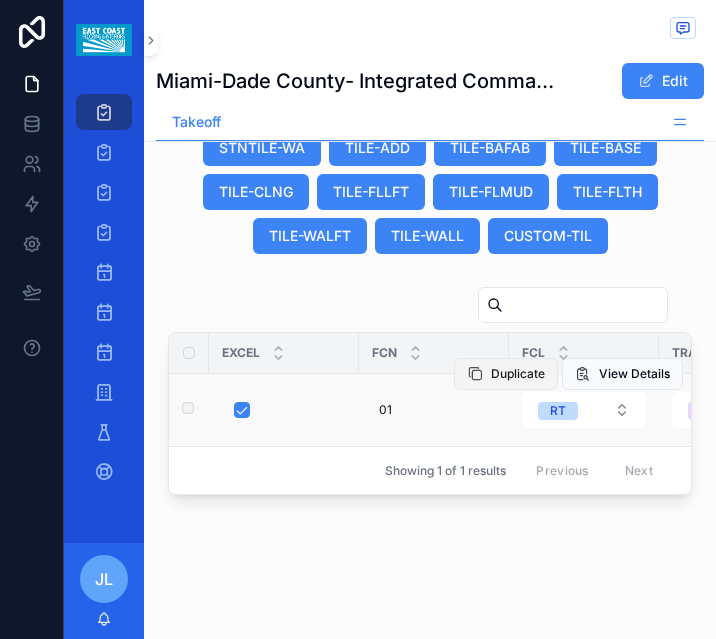 click on "Duplicate" at bounding box center (518, 374) 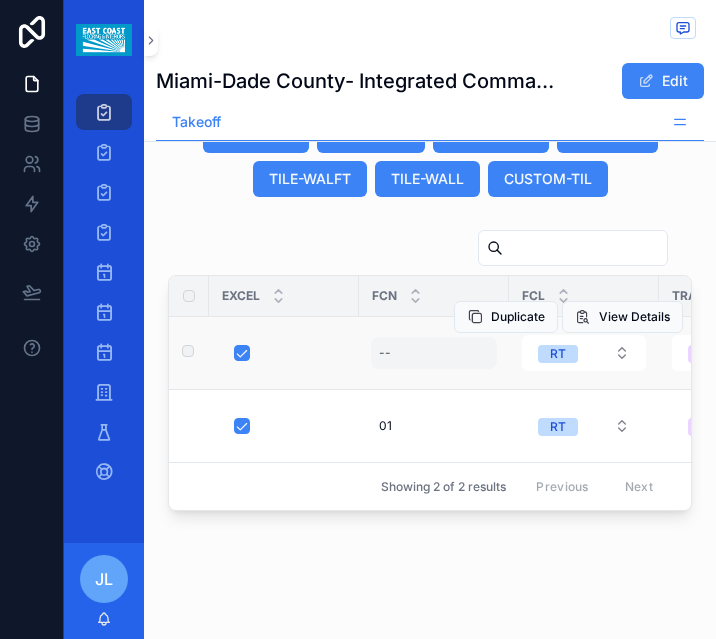 click on "--" at bounding box center [434, 353] 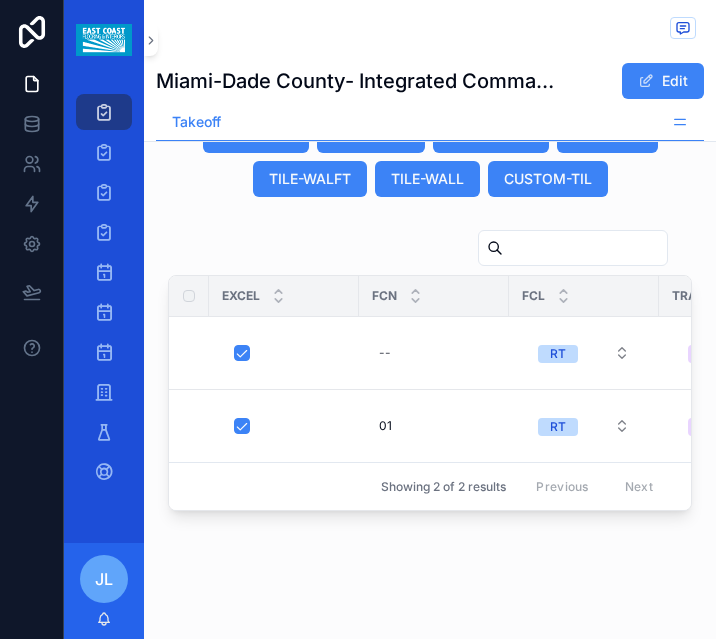 click on "--" at bounding box center (434, 353) 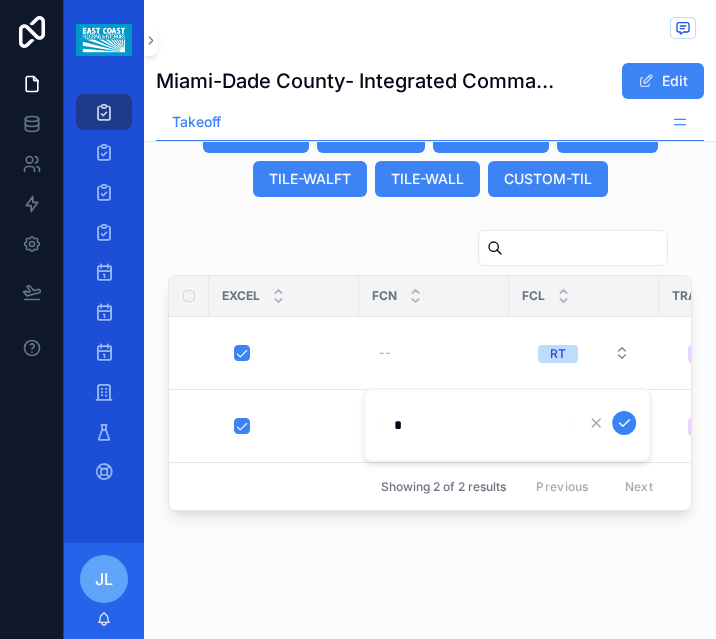 type on "**" 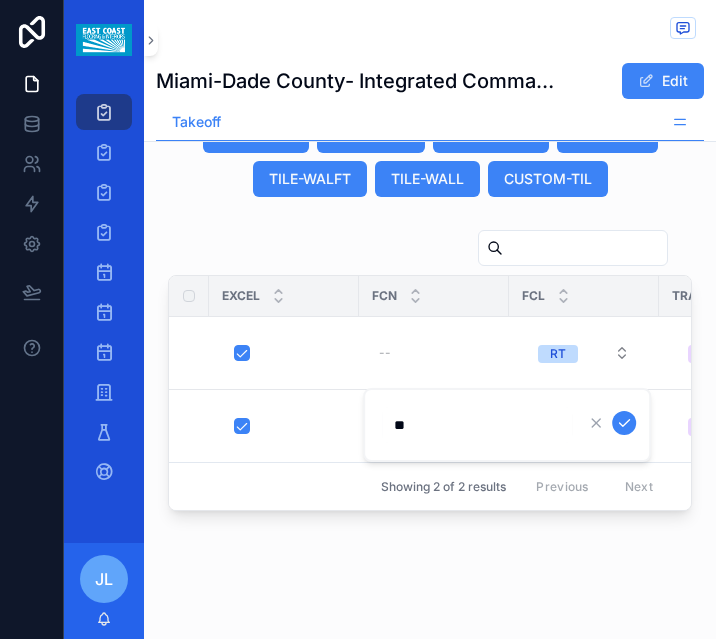 click at bounding box center (624, 423) 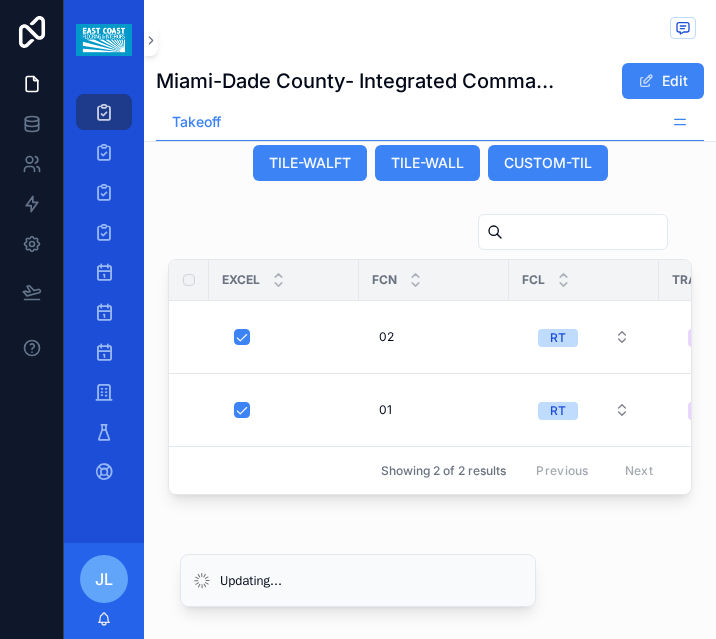 scroll, scrollTop: 2952, scrollLeft: 0, axis: vertical 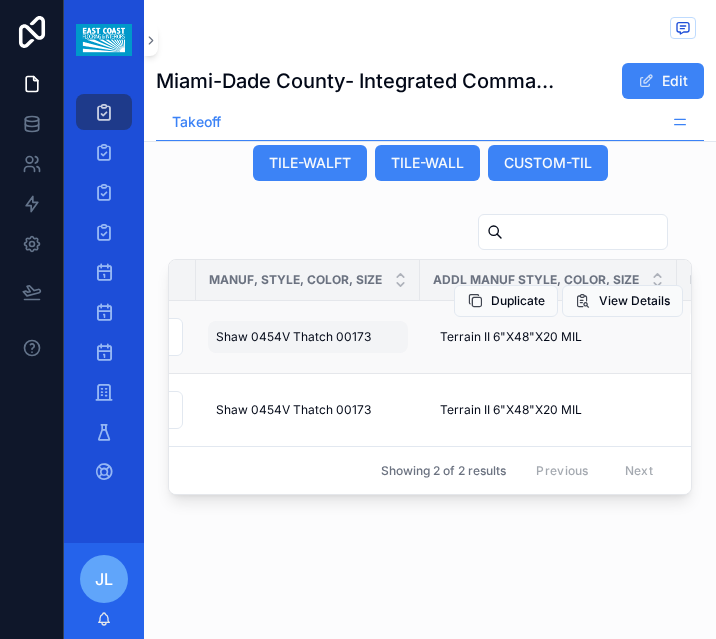 click on "Shaw 0454V Thatch 00173" at bounding box center (293, 337) 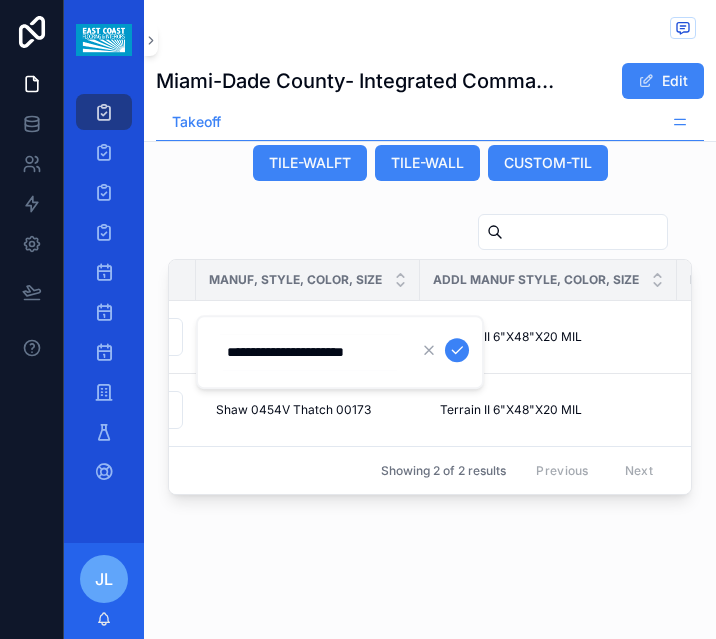 scroll, scrollTop: 0, scrollLeft: 12, axis: horizontal 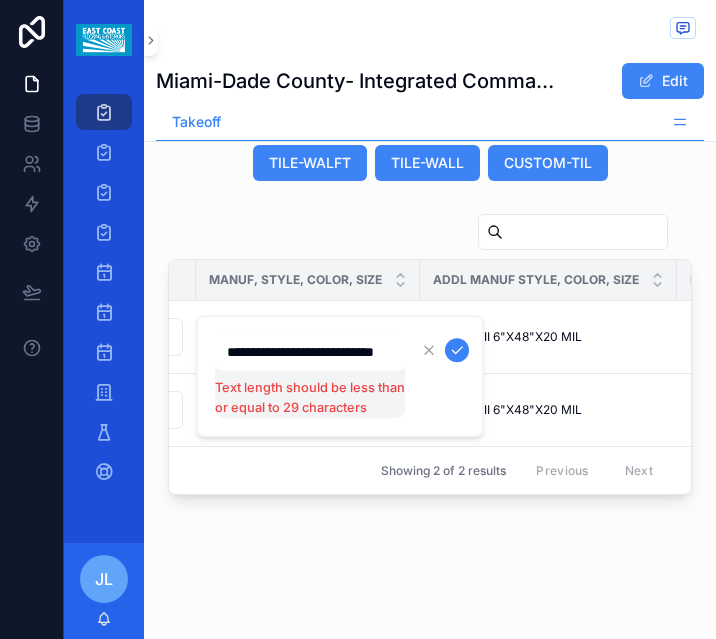 type on "**********" 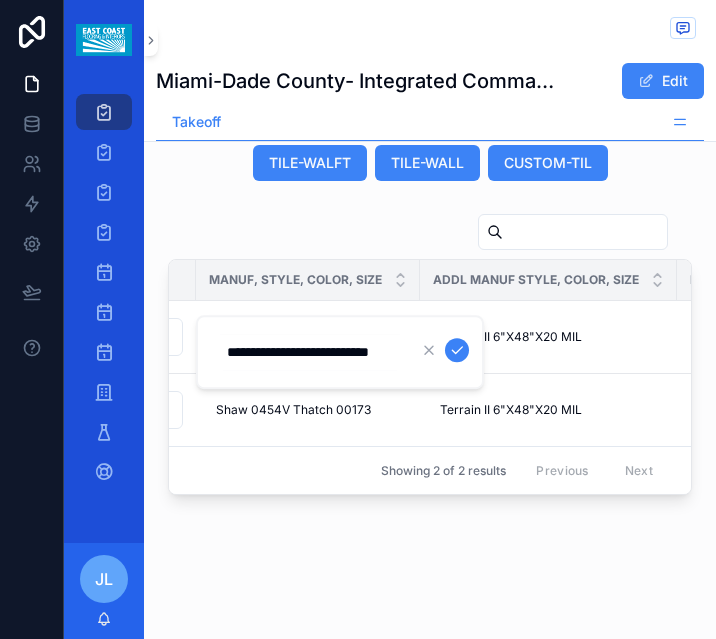 scroll, scrollTop: 0, scrollLeft: 36, axis: horizontal 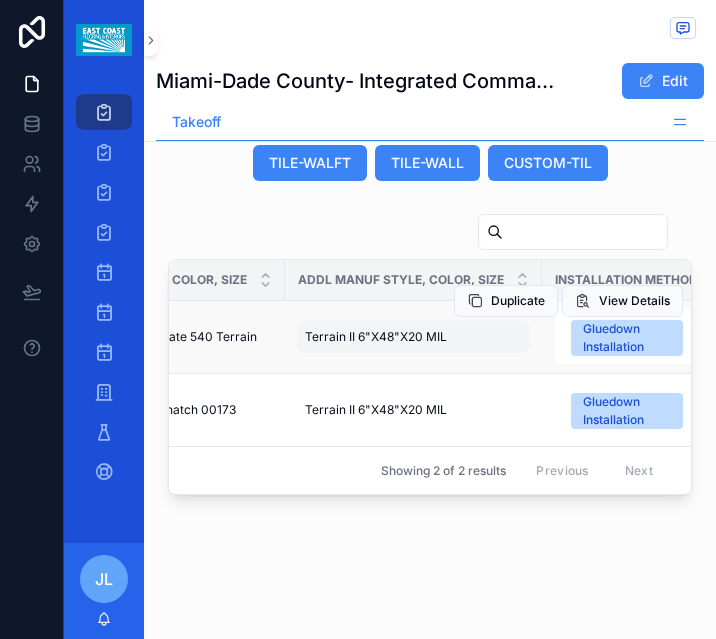 click on "Terrain II 6"X48"X20 MIL" at bounding box center [376, 337] 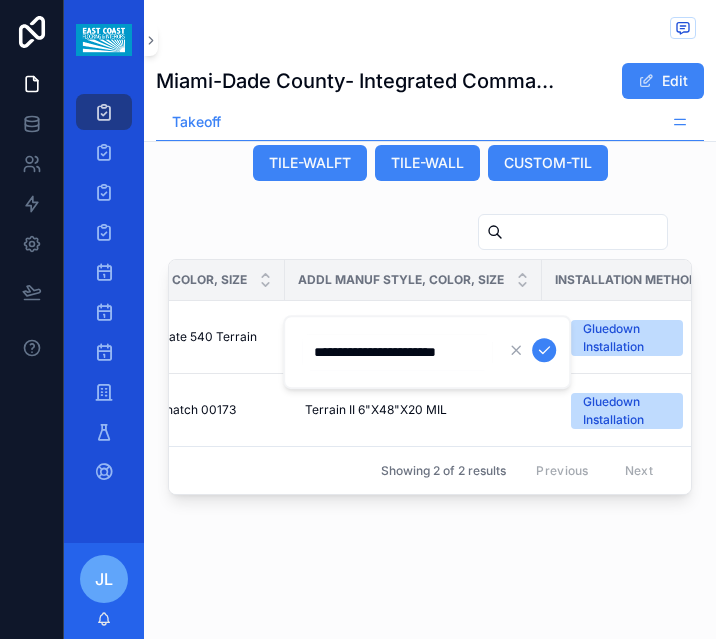 click on "**********" at bounding box center (397, 352) 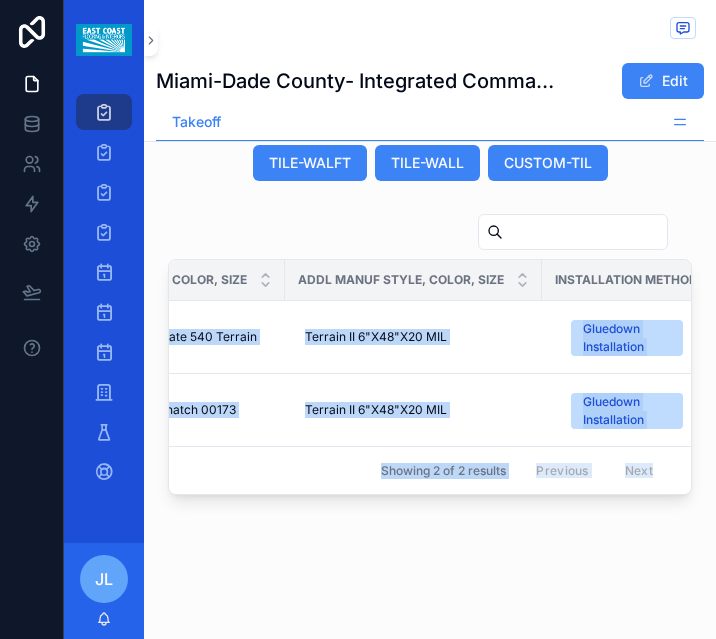 drag, startPoint x: 363, startPoint y: 352, endPoint x: 320, endPoint y: 355, distance: 43.104523 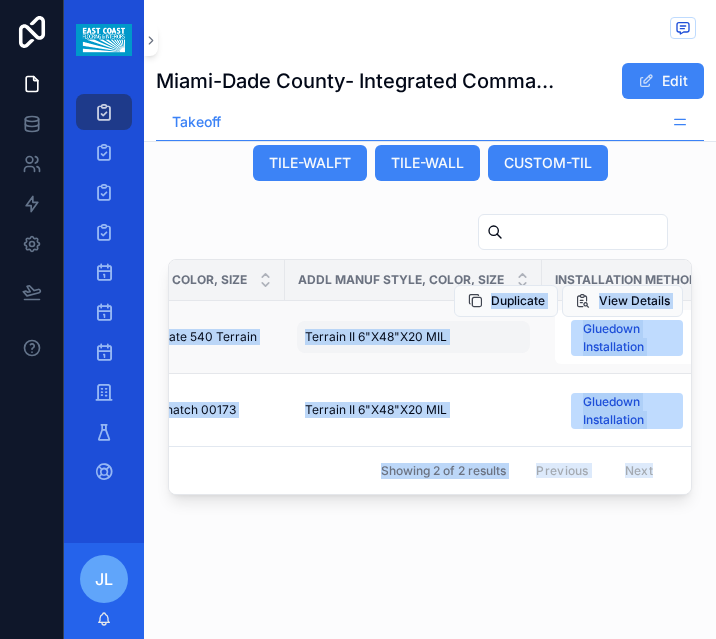 click on "Terrain II 6"X48"X20 MIL" at bounding box center [376, 337] 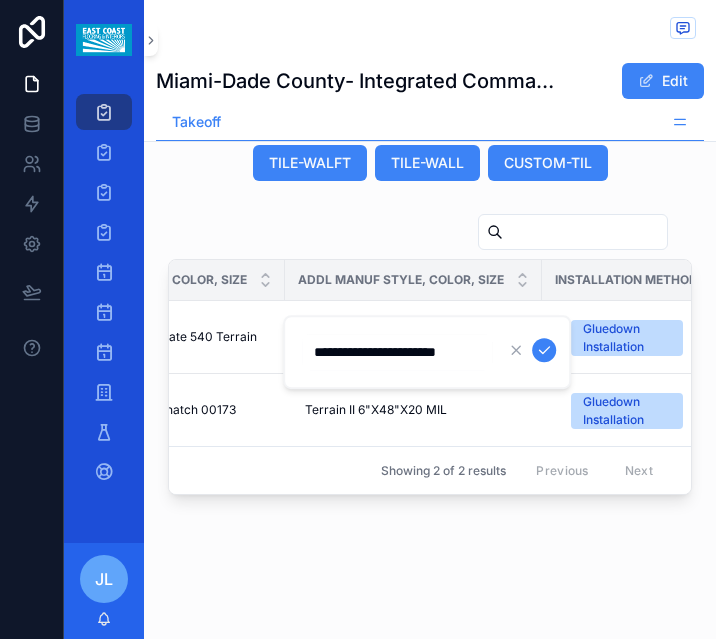 drag, startPoint x: 366, startPoint y: 354, endPoint x: 301, endPoint y: 361, distance: 65.37584 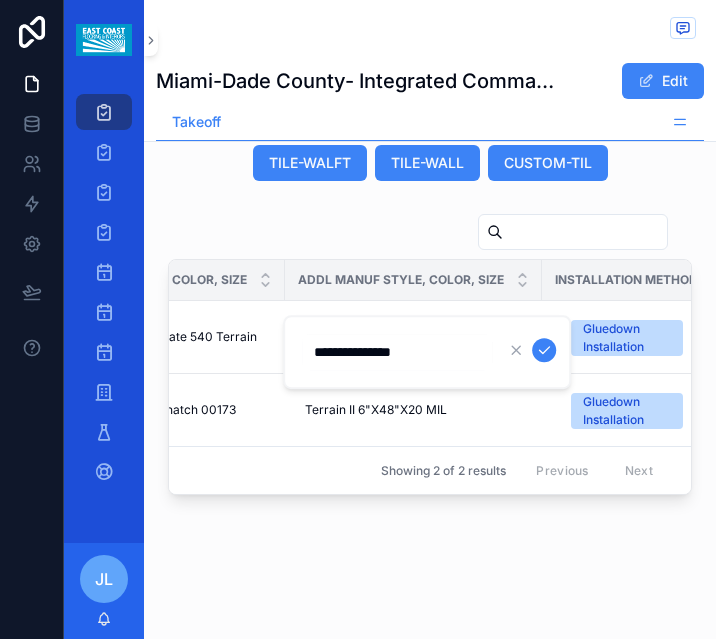 type on "**********" 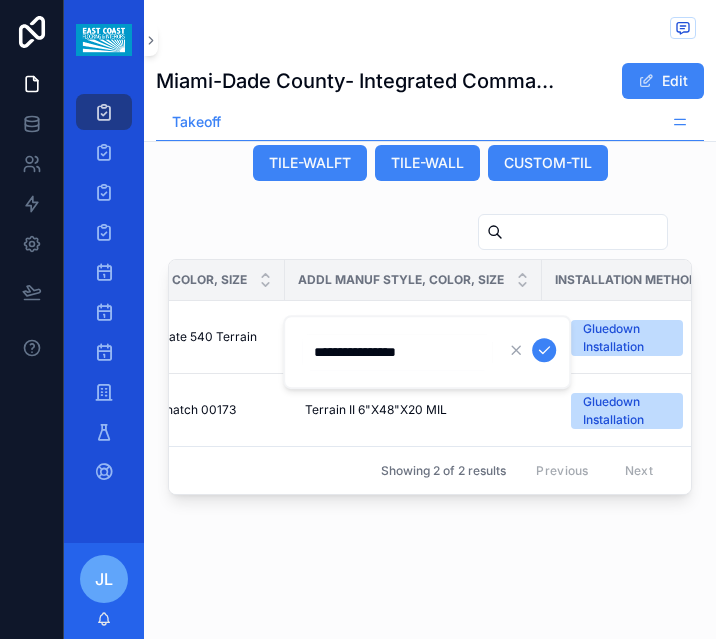 click at bounding box center [544, 350] 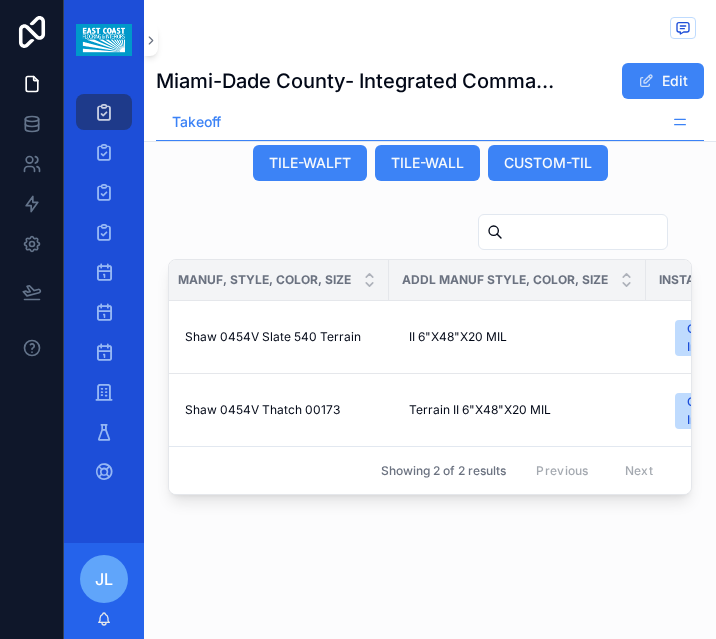 scroll, scrollTop: 0, scrollLeft: 1136, axis: horizontal 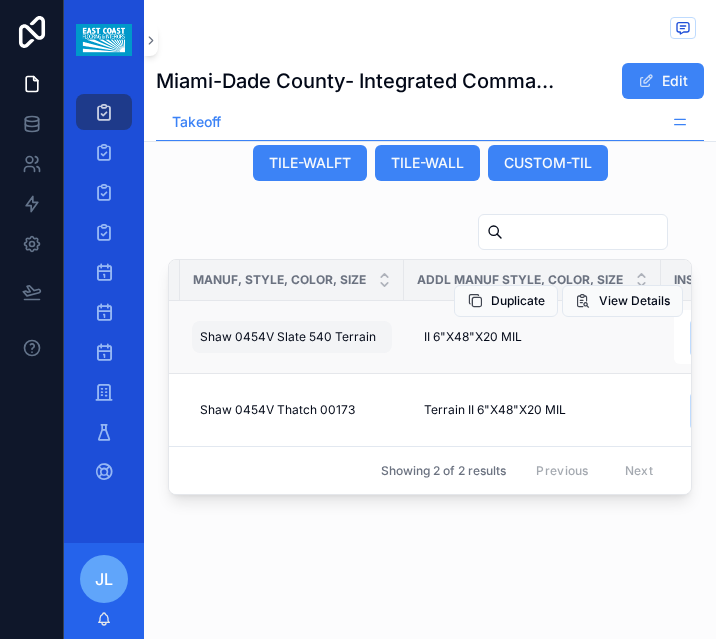 click on "Shaw 0454V Slate 540 Terrain Shaw 0454V Slate 540 Terrain" at bounding box center (292, 337) 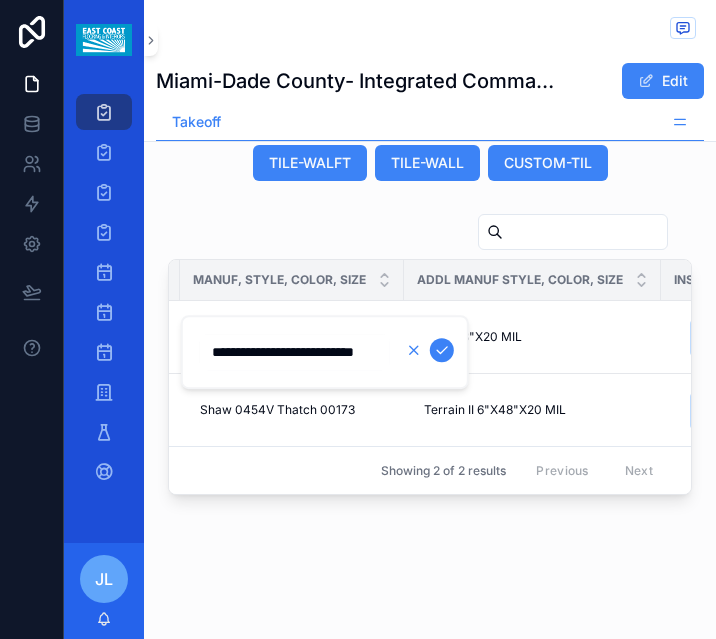 scroll, scrollTop: 0, scrollLeft: 36, axis: horizontal 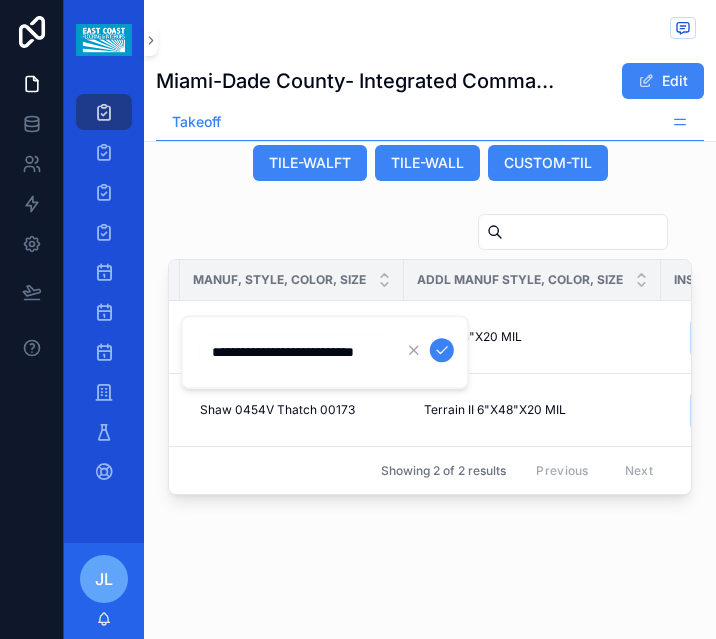 drag, startPoint x: 381, startPoint y: 350, endPoint x: 326, endPoint y: 357, distance: 55.443665 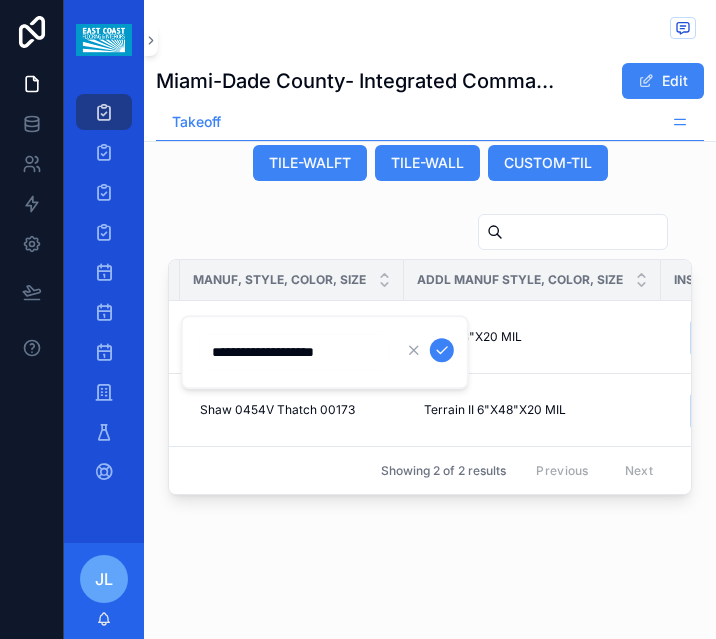 scroll, scrollTop: 0, scrollLeft: 0, axis: both 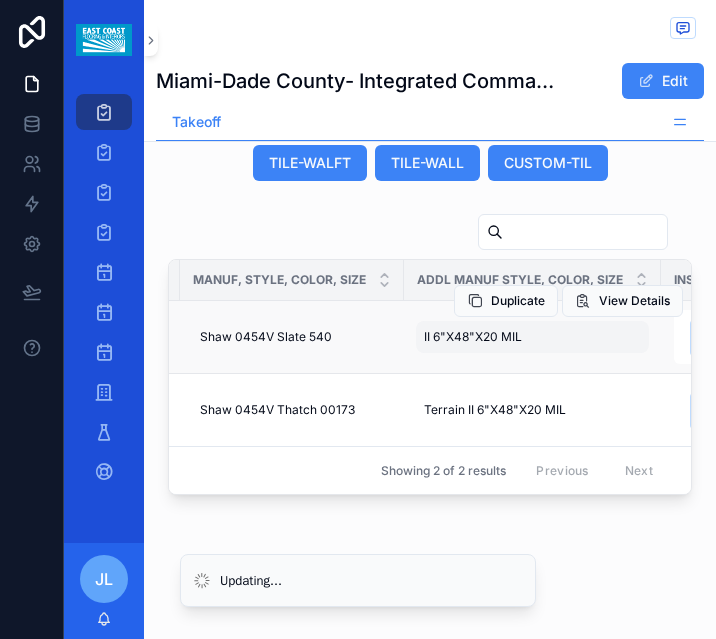 click on "II 6"X48"X20 MIL" at bounding box center (473, 337) 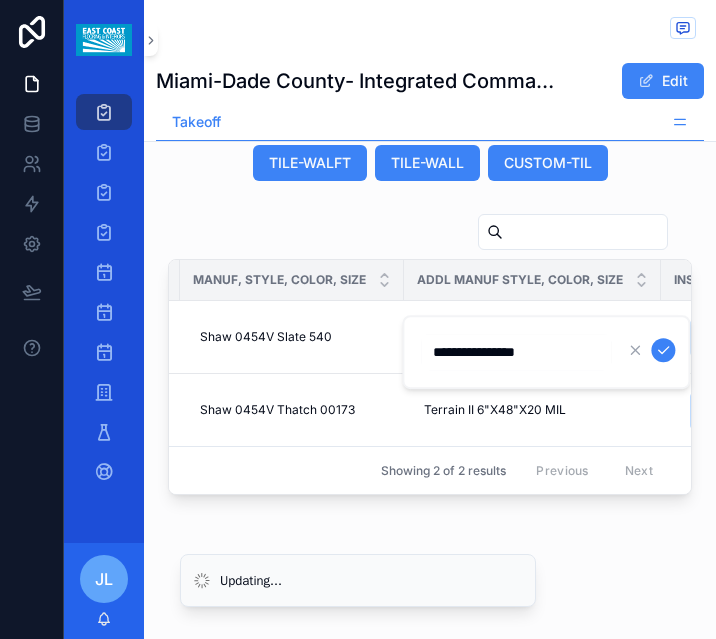 click on "**********" at bounding box center (516, 352) 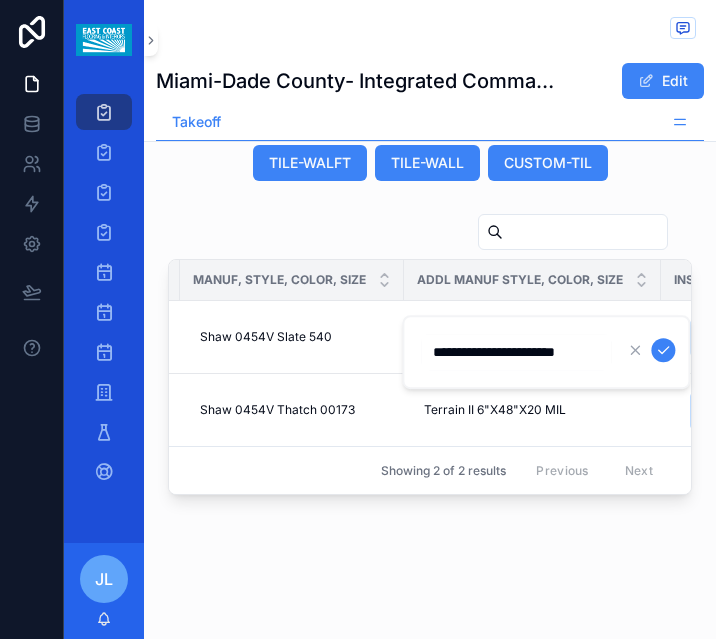 click on "**********" at bounding box center (516, 352) 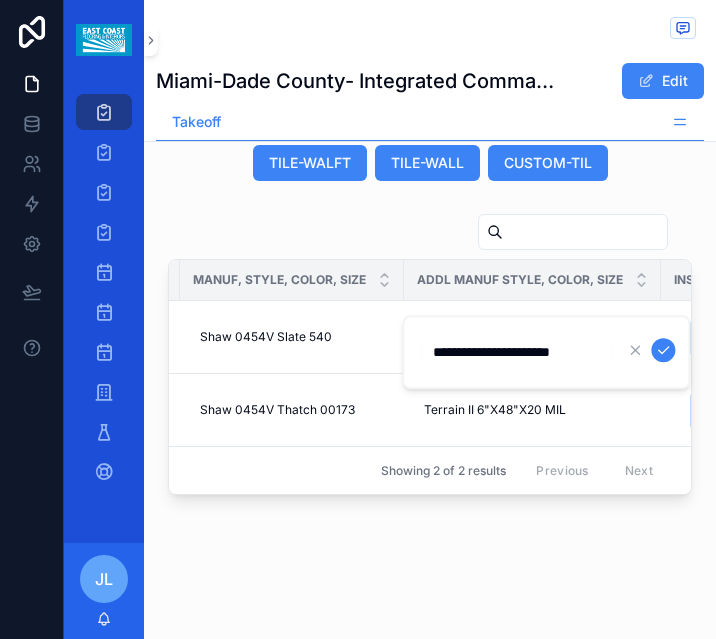 click on "**********" at bounding box center (516, 352) 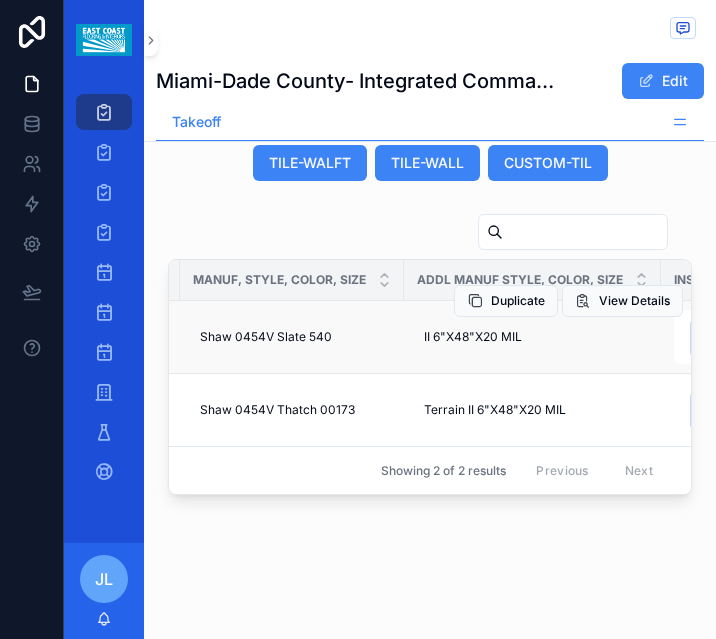 click on "Duplicate View Details" at bounding box center [568, 301] 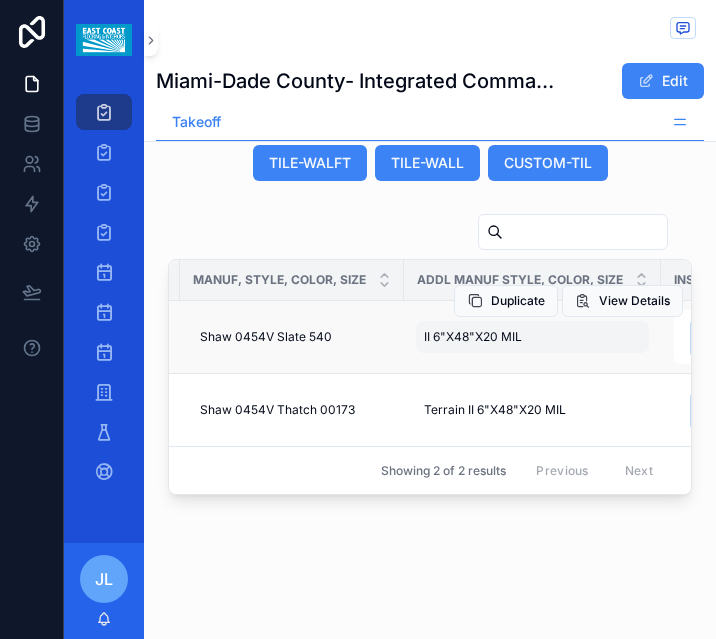 click on "II 6"X48"X20 MIL" at bounding box center [473, 337] 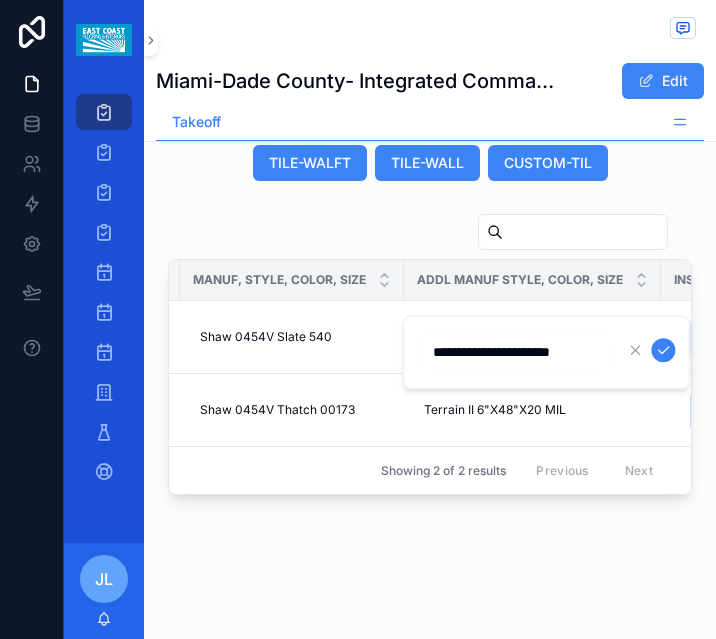 click on "**********" at bounding box center [516, 352] 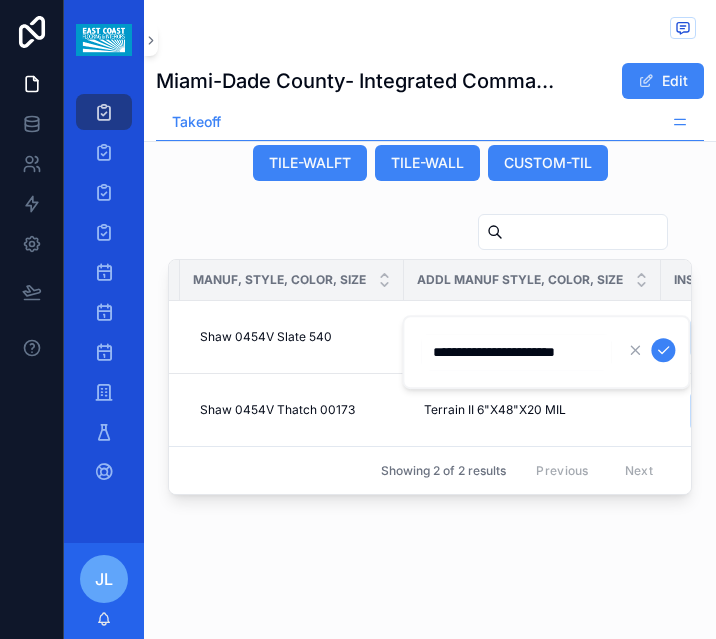click at bounding box center (663, 350) 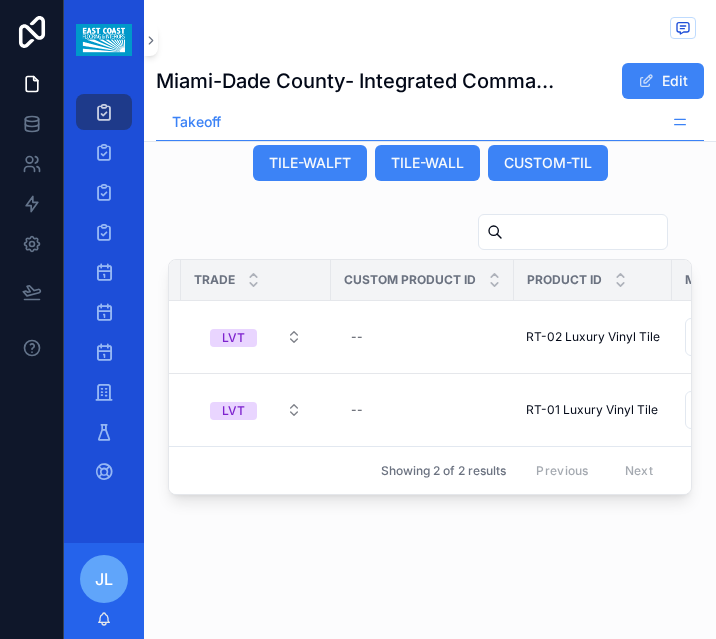 scroll, scrollTop: 0, scrollLeft: 0, axis: both 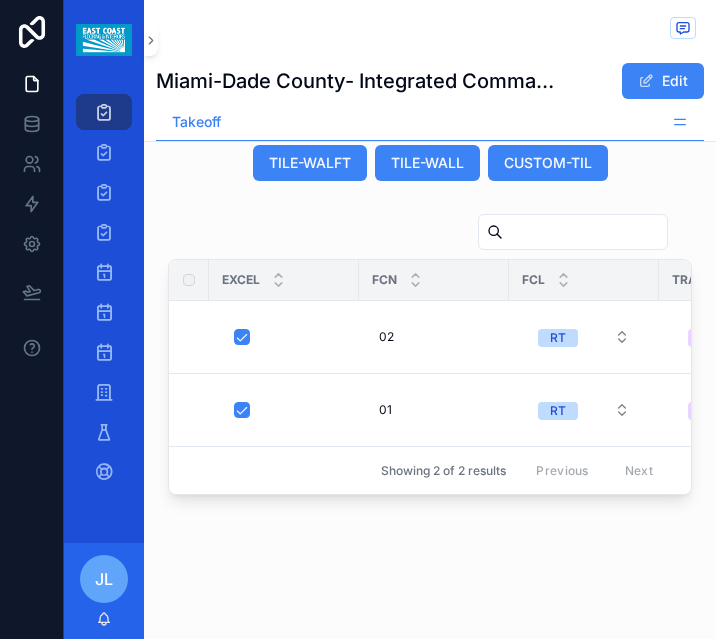 click on "[CITY]-[COUNTY]- Integrated Command & Communications Center Edit Takeoff Takeoff Pricing Schedule Generate Excel Project [CITY]-[COUNTY]- Integrated Command & Communications Center Due Date in 11 days Project Type Renovation Second Product List -- Client [COMPANY] Architect [COMPANY] Designer -- Link to M2 Excel -- Architect Address [CITY], [STATE] Project Address [NUMBER] [STREET], [CITY], [STATE], [ZIP], [COUNTRY] Designer Address ,  Bid Status Takeoff Finish Schedule STAIRS-CPT STAIRS-LAM STAIRS-LVT STAIRS-RUB STAIRS-TIL STAIRS-TRD STAIRS-WD FLASH DEMO-CPTDS DEMO-CPTGD DEMO-CPTTP DEMO-RES DEMO-TILE DEMO-WOOD LAB-LABOR MISC ATTIC-BASE ATTIC-CPT ATTIC-LVT ATTIC-RUBS ATTIC-RUBT ATTIC-SDT ATTIC-TILE ATTIC-VCT ATTIC-VNLS ATTIC-WOOD PREFAB-BEN PREFAB-CU5 PREFAB-CU8 PREFAB-NIC PREFAB-SHO ANTIFRACT CRACKSOUND PLYWOOD SOUND-LVT SOUND-WOOD WATERPROOF SCHLUTER TRIM-RES TRIM-STN MOISTURE PREP RAMPING SELFLEVEL CONC-POL CONC-SEAL CONC-STAIN EPOXY PROTECT TREAD BATHROOMS BENCHES CURBS MOIST-TEST NICHES" at bounding box center (430, -1129) 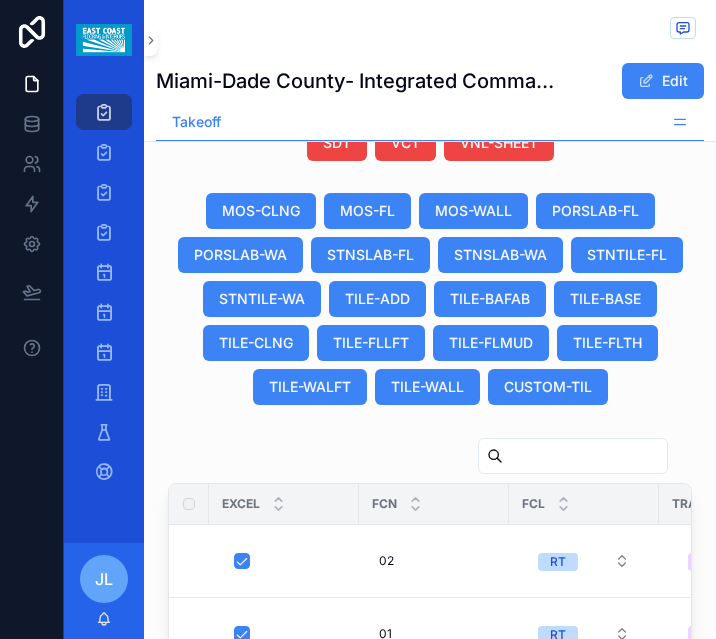 scroll, scrollTop: 2552, scrollLeft: 0, axis: vertical 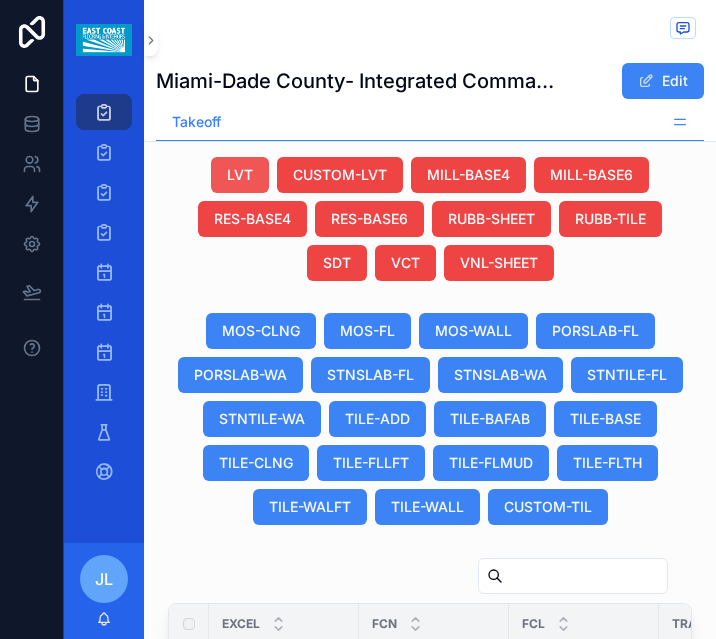 click on "LVT" at bounding box center (240, 175) 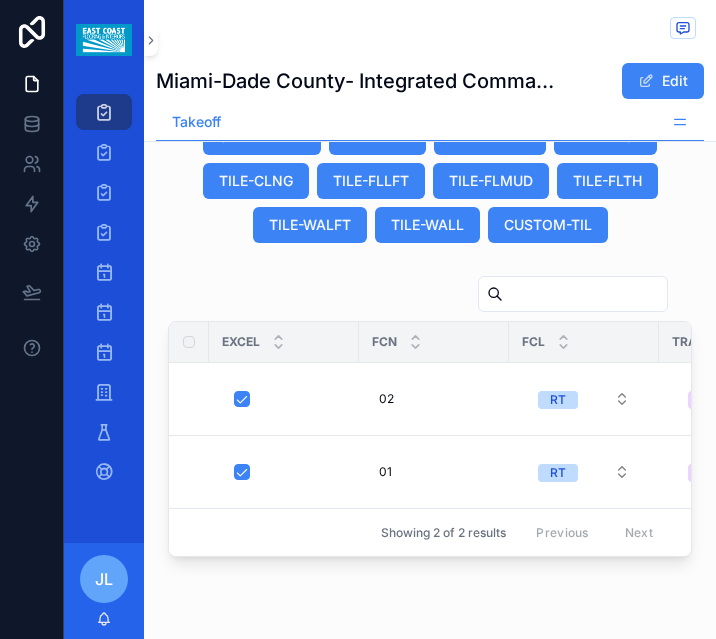 scroll, scrollTop: 2952, scrollLeft: 0, axis: vertical 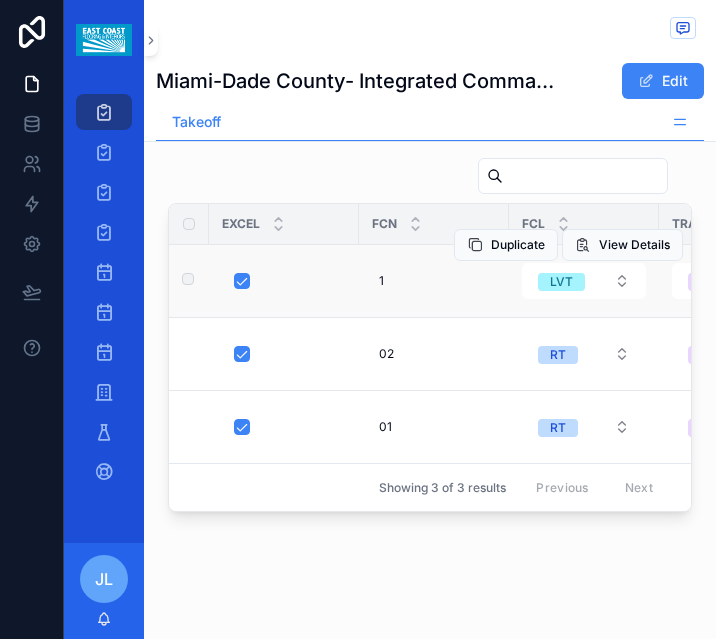 click on "Duplicate View Details" at bounding box center (568, 245) 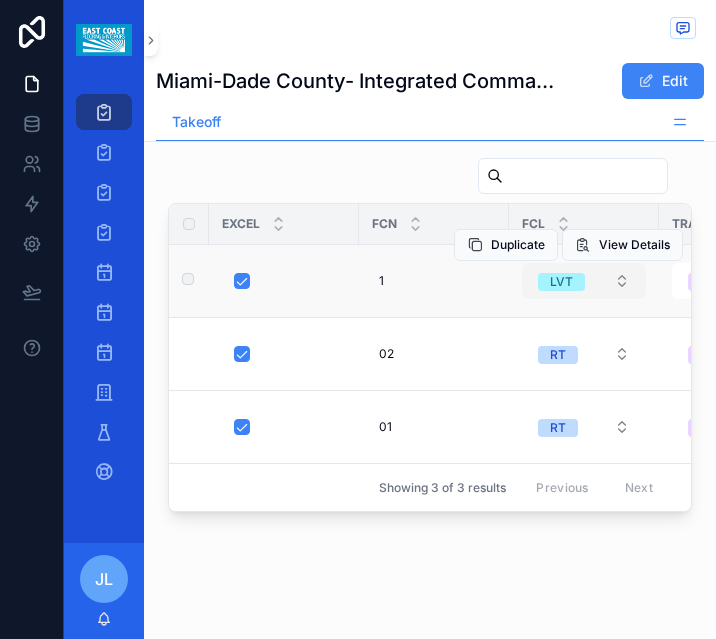 click on "LVT" at bounding box center [584, 281] 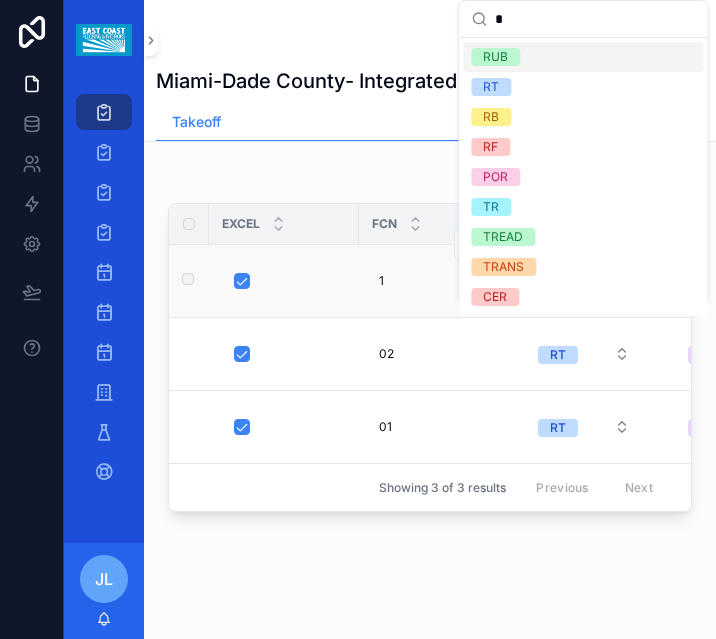 type on "**" 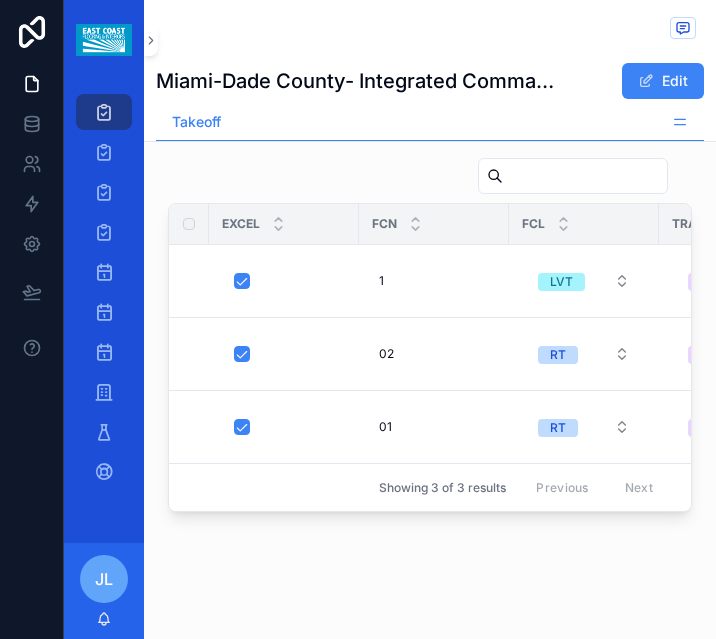click on "02 02" at bounding box center (434, 354) 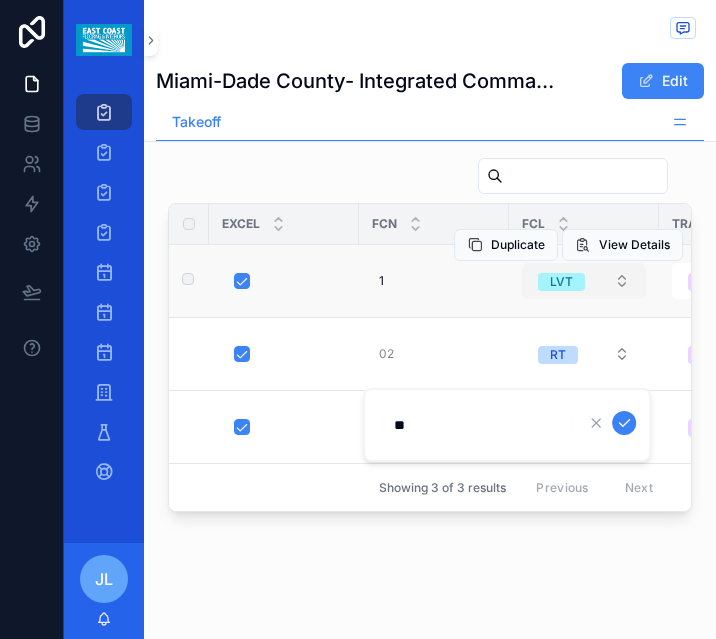 click on "LVT" at bounding box center [561, 282] 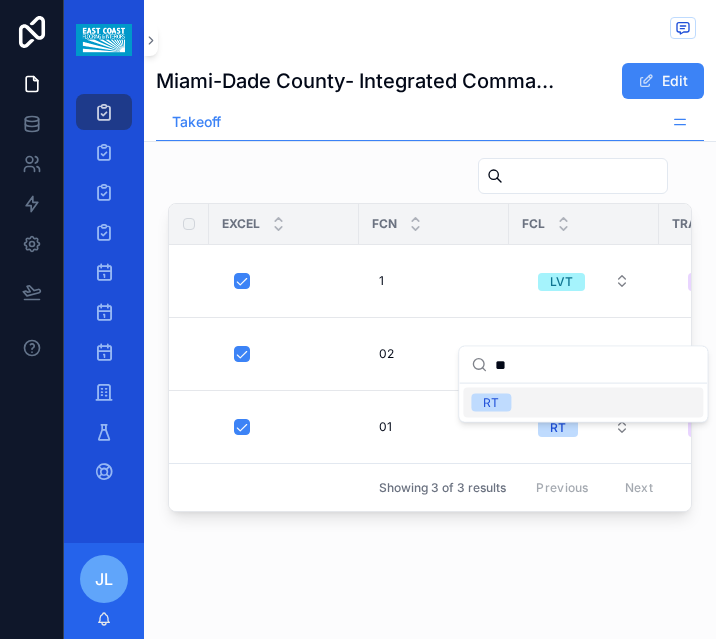 type on "**" 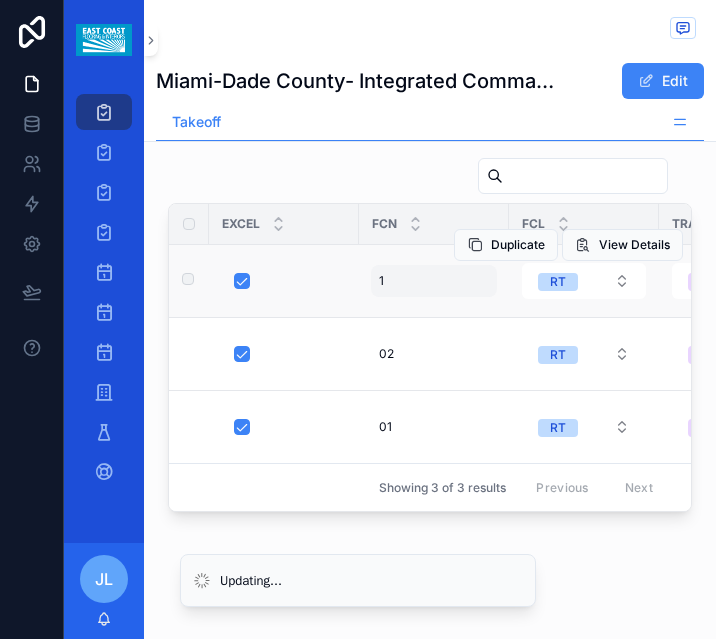click on "1 1" at bounding box center (434, 281) 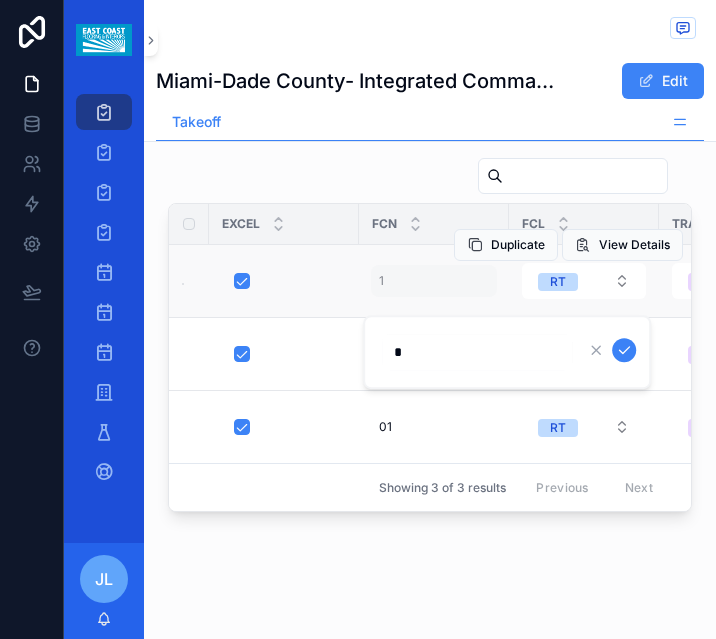 type on "**" 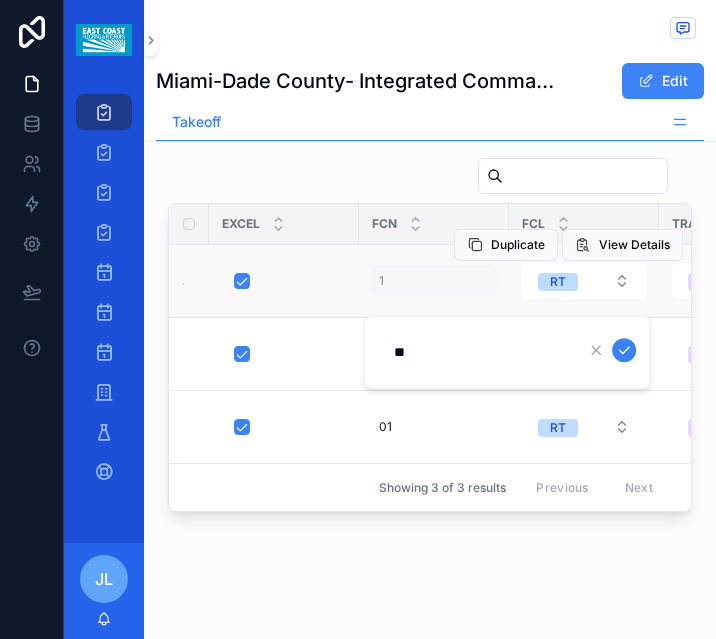 click at bounding box center (624, 350) 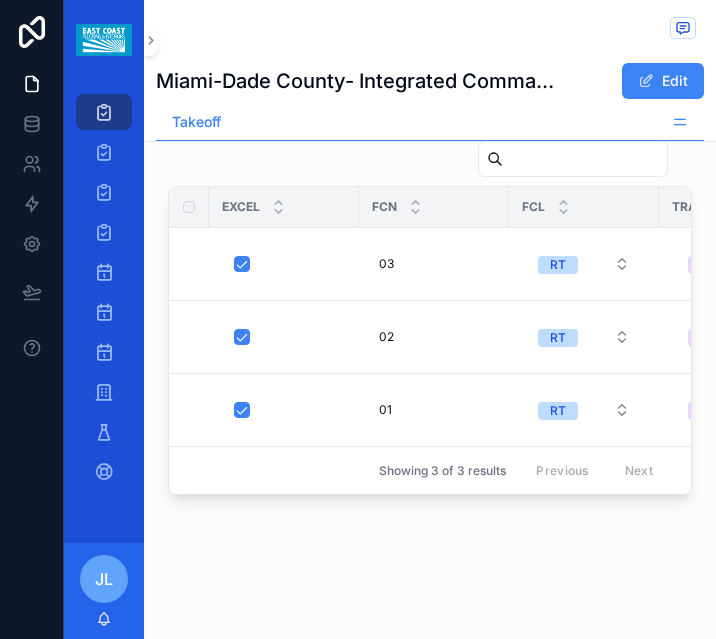 scroll, scrollTop: 3026, scrollLeft: 0, axis: vertical 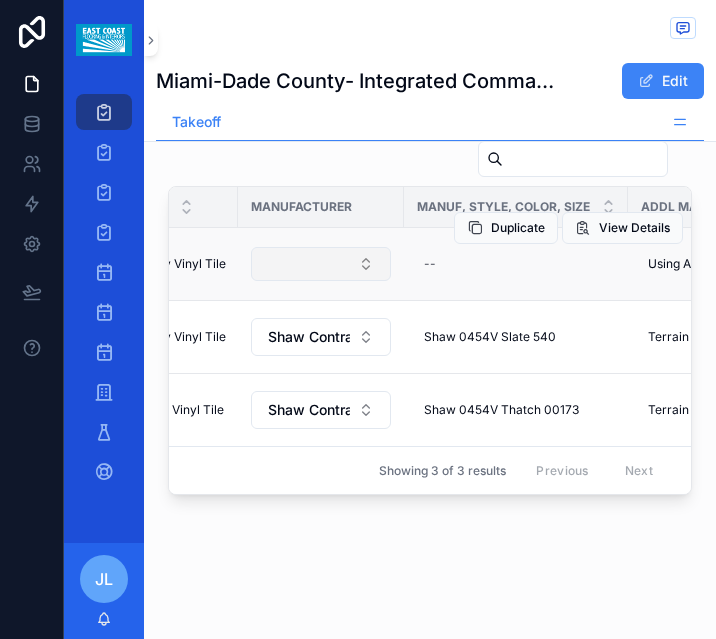 click at bounding box center [321, 264] 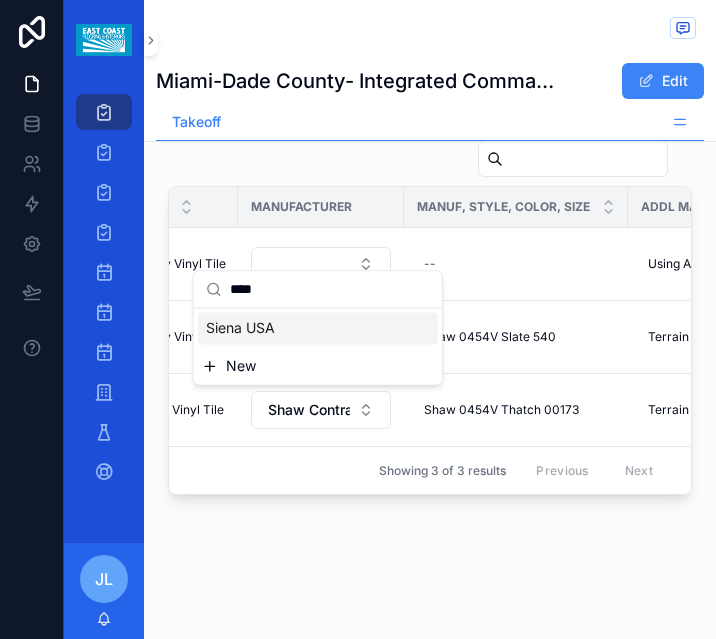 type on "****" 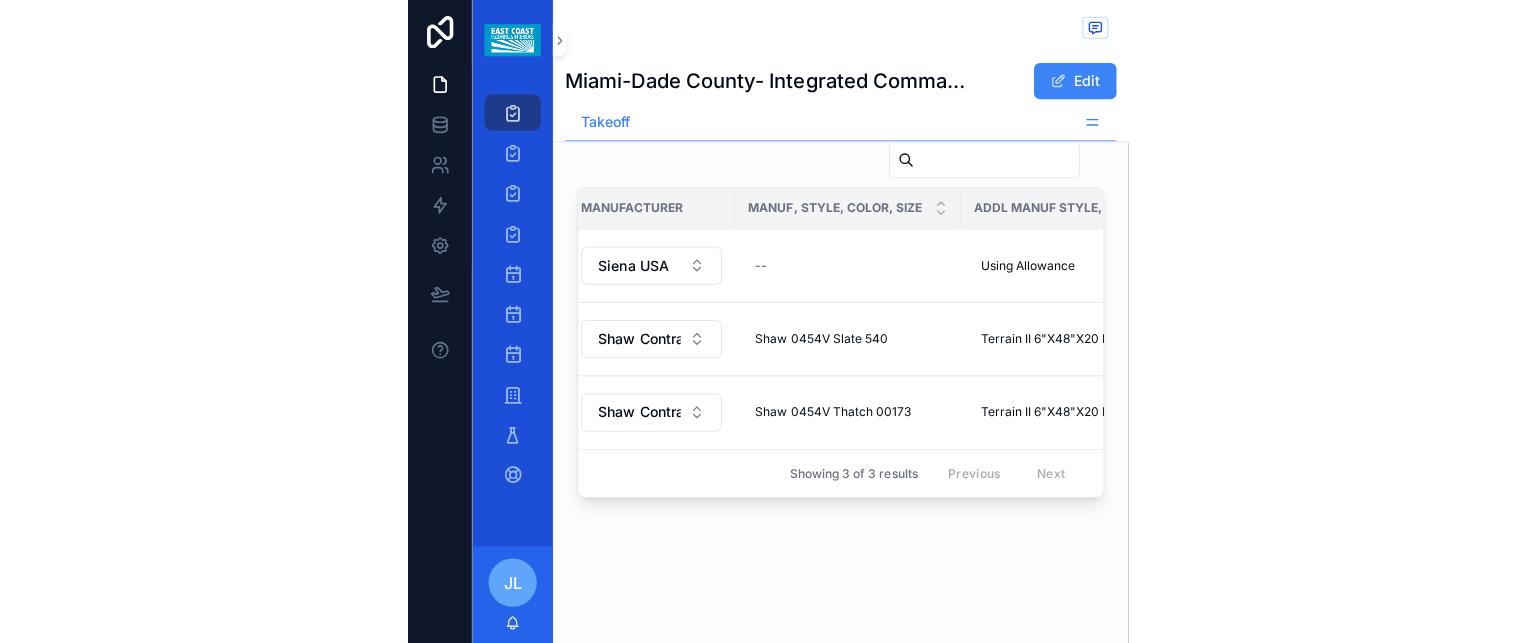 scroll, scrollTop: 0, scrollLeft: 1036, axis: horizontal 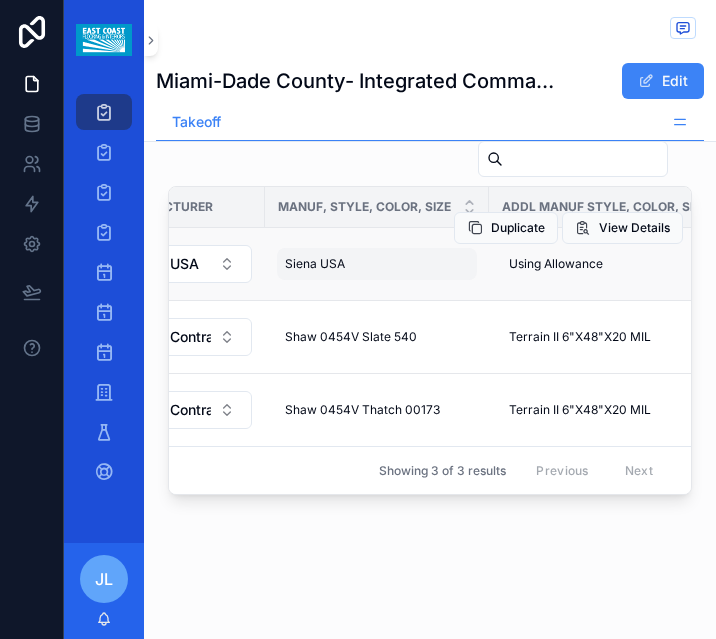 click on "Siena USA Siena USA" at bounding box center (377, 264) 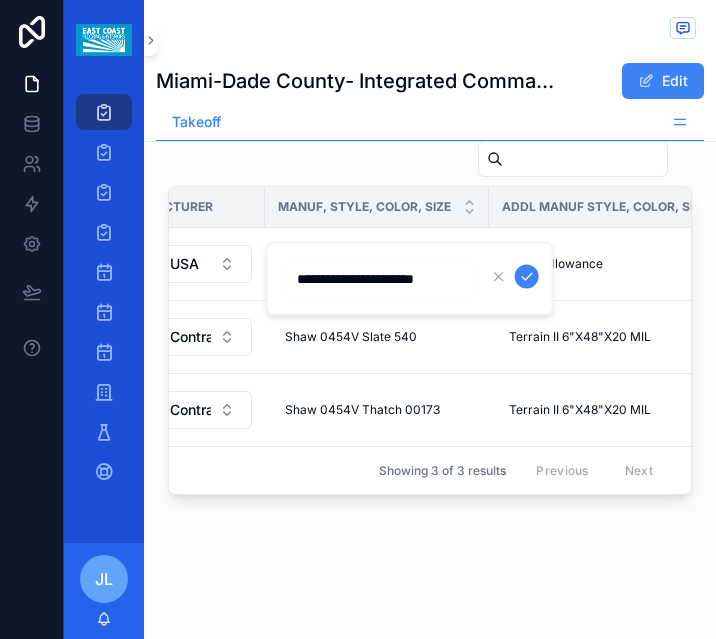 scroll, scrollTop: 0, scrollLeft: 12, axis: horizontal 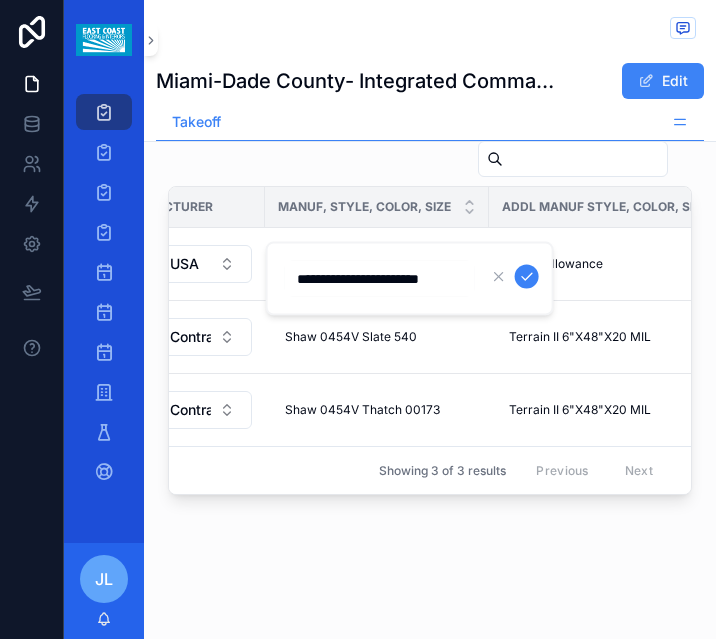 type on "**********" 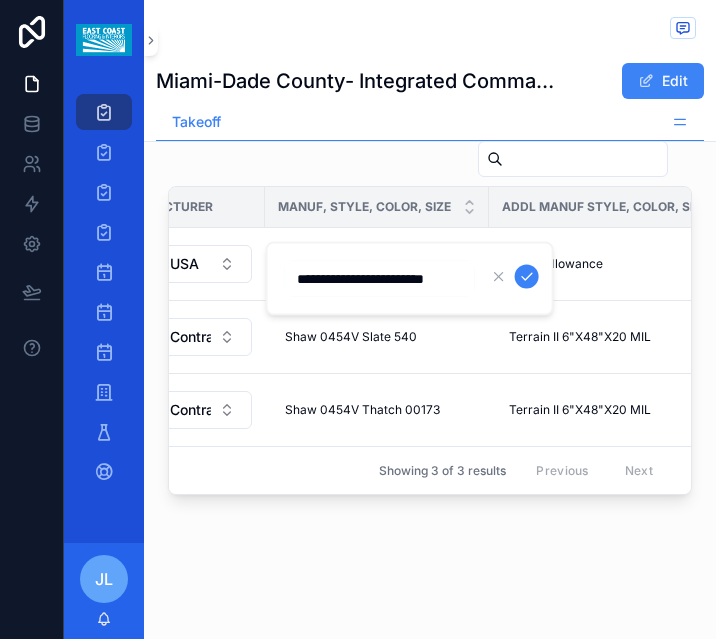 scroll, scrollTop: 0, scrollLeft: 25, axis: horizontal 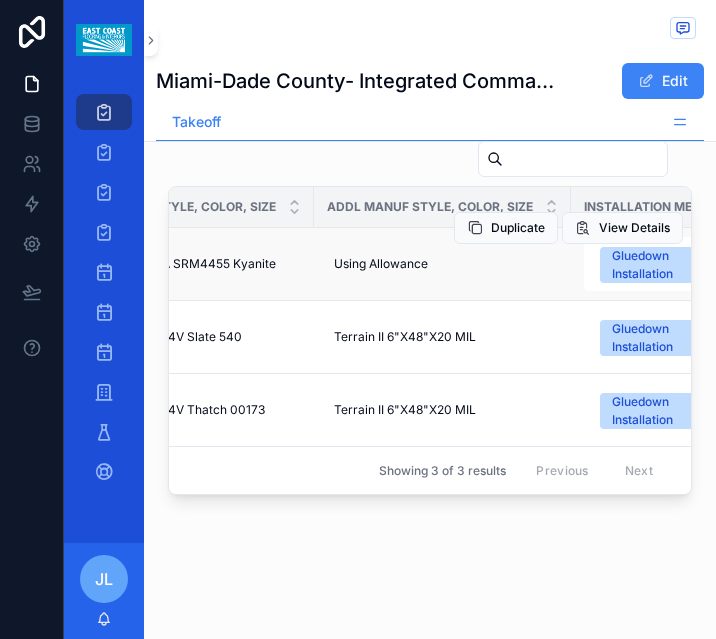 click on "Using Allowance Using Allowance" at bounding box center [442, 264] 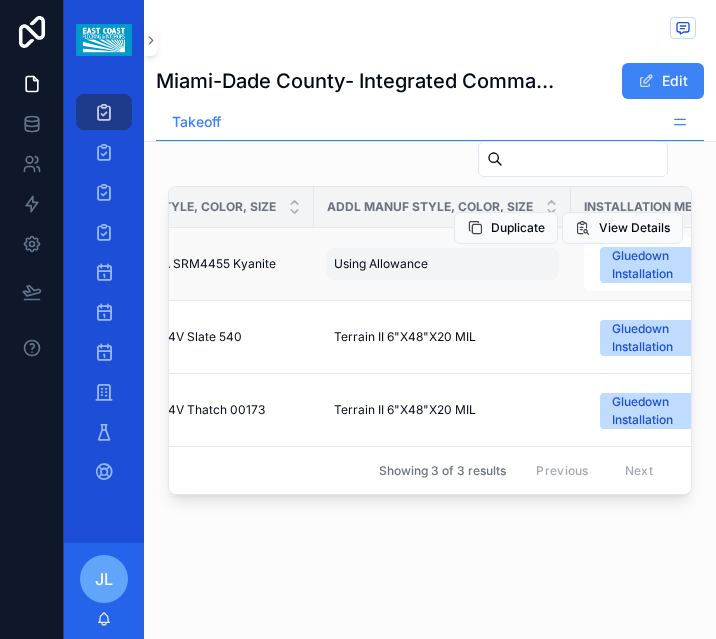 click on "Using Allowance Using Allowance" at bounding box center (442, 264) 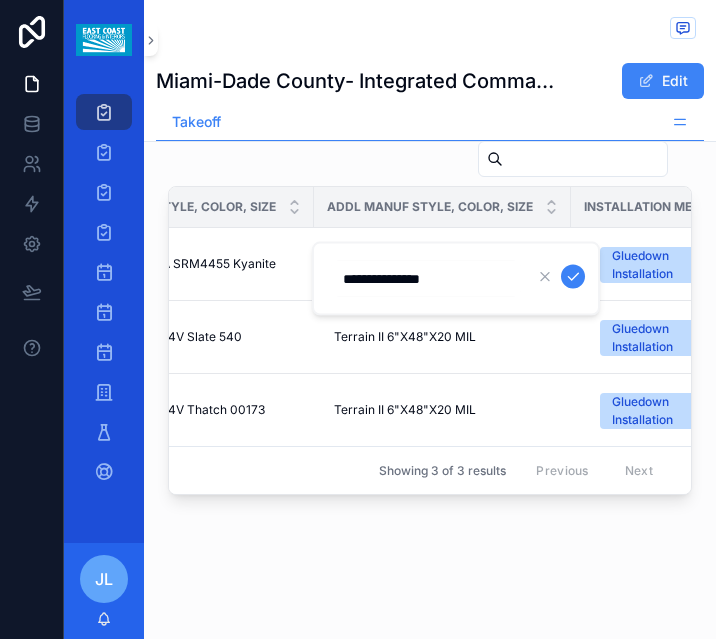drag, startPoint x: 480, startPoint y: 280, endPoint x: 340, endPoint y: 285, distance: 140.08926 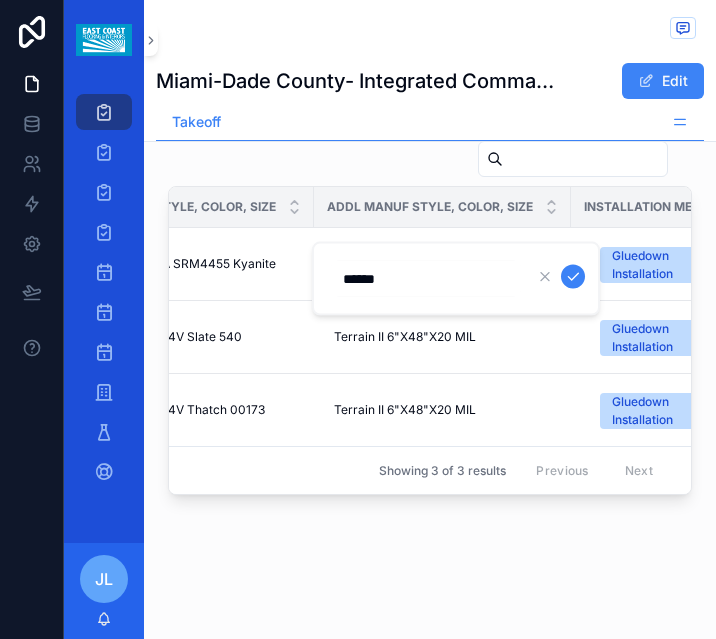 type on "*******" 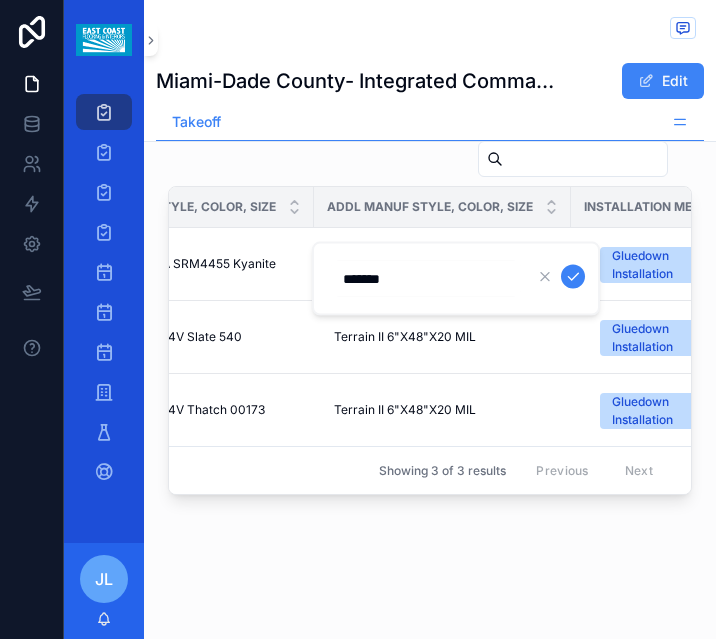 click at bounding box center (573, 277) 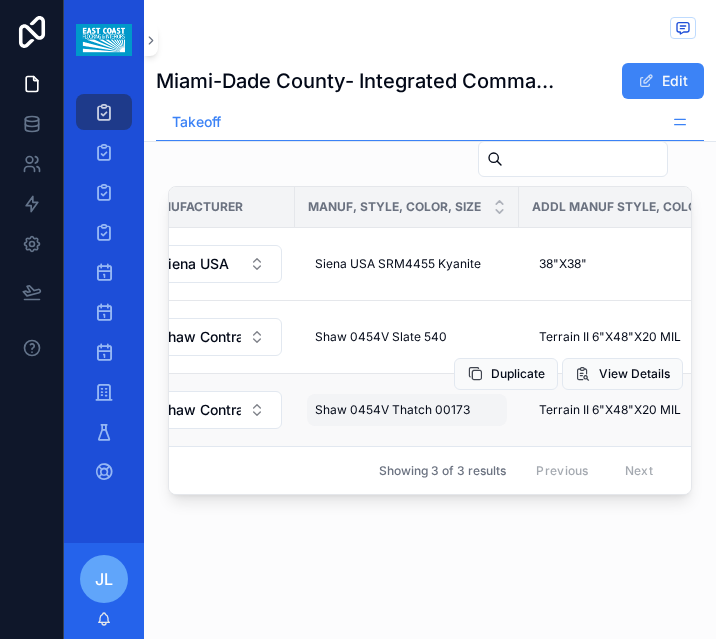 scroll, scrollTop: 0, scrollLeft: 1012, axis: horizontal 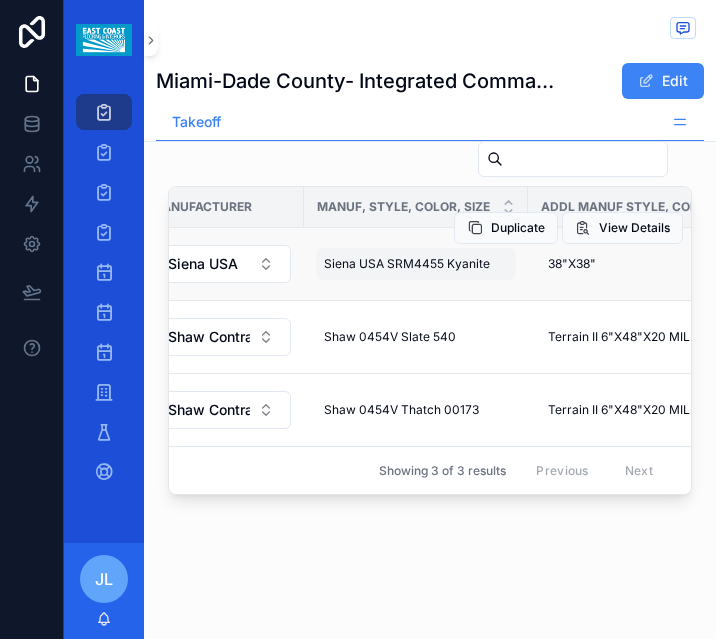 click on "Siena USA SRM4455 Kyanite" at bounding box center [407, 264] 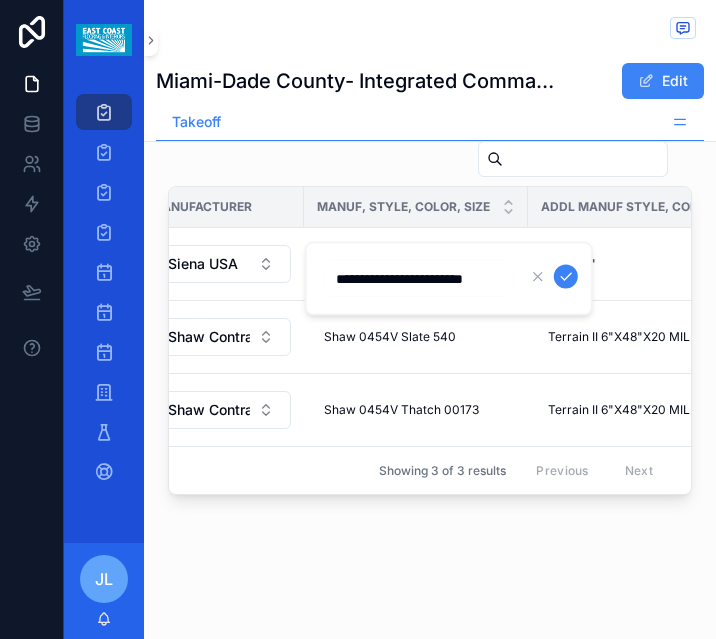 scroll, scrollTop: 0, scrollLeft: 0, axis: both 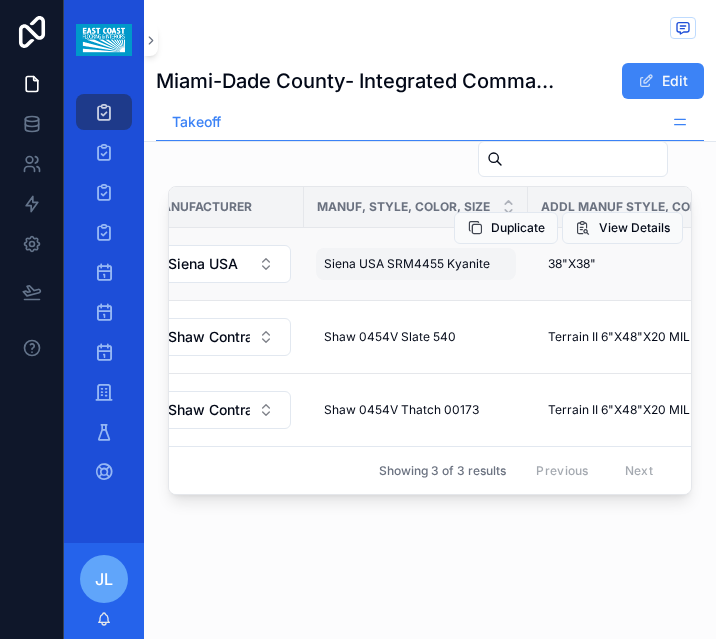click on "Siena USA SRM4455 Kyanite Siena USA SRM4455 Kyanite" at bounding box center [416, 264] 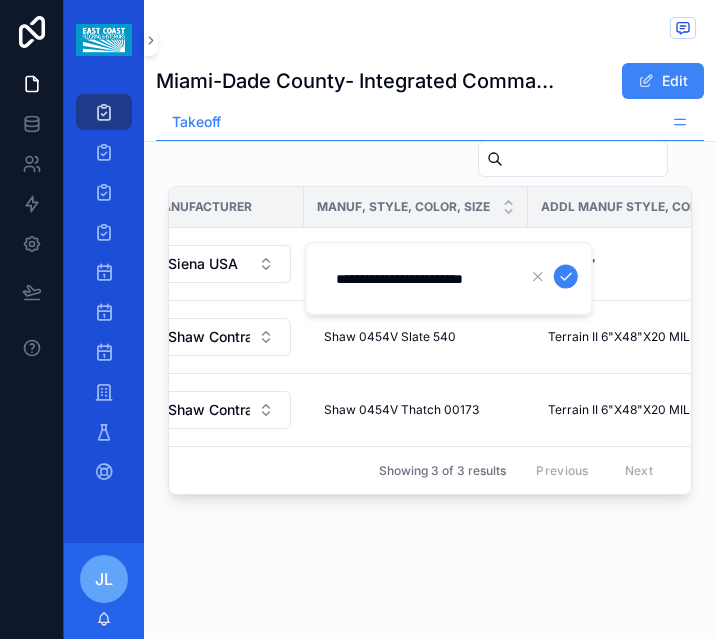 scroll, scrollTop: 0, scrollLeft: 25, axis: horizontal 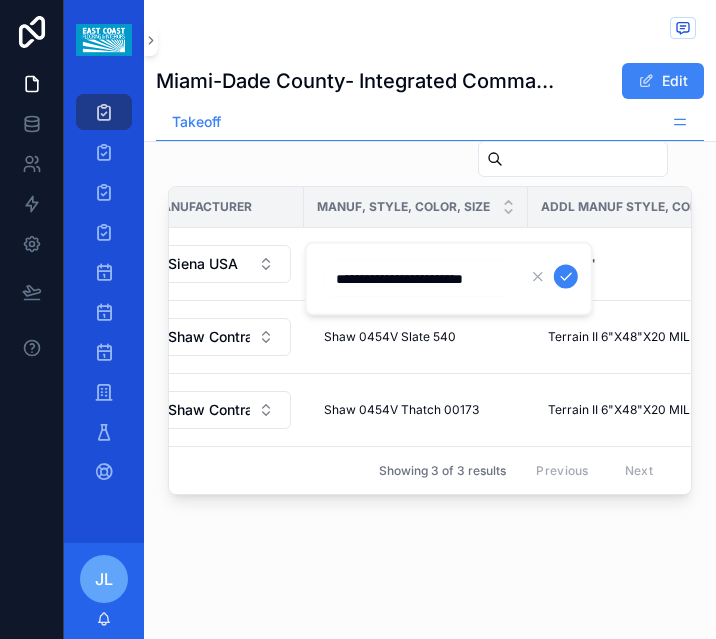 click on "[CITY]-[COUNTY]- Integrated Command & Communications Center Edit Takeoff Takeoff Pricing Schedule Generate Excel Project [CITY]-[COUNTY]- Integrated Command & Communications Center Due Date in 11 days Project Type Renovation Second Product List -- Client [COMPANY] Architect [COMPANY] Designer -- Link to M2 Excel -- Architect Address [CITY], [STATE] Project Address [NUMBER] [STREET], [CITY], [STATE], [ZIP], [COUNTRY] Designer Address ,  Bid Status Takeoff Finish Schedule STAIRS-CPT STAIRS-LAM STAIRS-LVT STAIRS-RUB STAIRS-TIL STAIRS-TRD STAIRS-WD FLASH DEMO-CPTDS DEMO-CPTGD DEMO-CPTTP DEMO-RES DEMO-TILE DEMO-WOOD LAB-LABOR MISC ATTIC-BASE ATTIC-CPT ATTIC-LVT ATTIC-RUBS ATTIC-RUBT ATTIC-SDT ATTIC-TILE ATTIC-VCT ATTIC-VNLS ATTIC-WOOD PREFAB-BEN PREFAB-CU5 PREFAB-CU8 PREFAB-NIC PREFAB-SHO ANTIFRACT CRACKSOUND PLYWOOD SOUND-LVT SOUND-WOOD WATERPROOF SCHLUTER TRIM-RES TRIM-STN MOISTURE PREP RAMPING SELFLEVEL CONC-POL CONC-SEAL CONC-STAIN EPOXY PROTECT TREAD BATHROOMS BENCHES CURBS MOIST-TEST NICHES" at bounding box center [430, -1165] 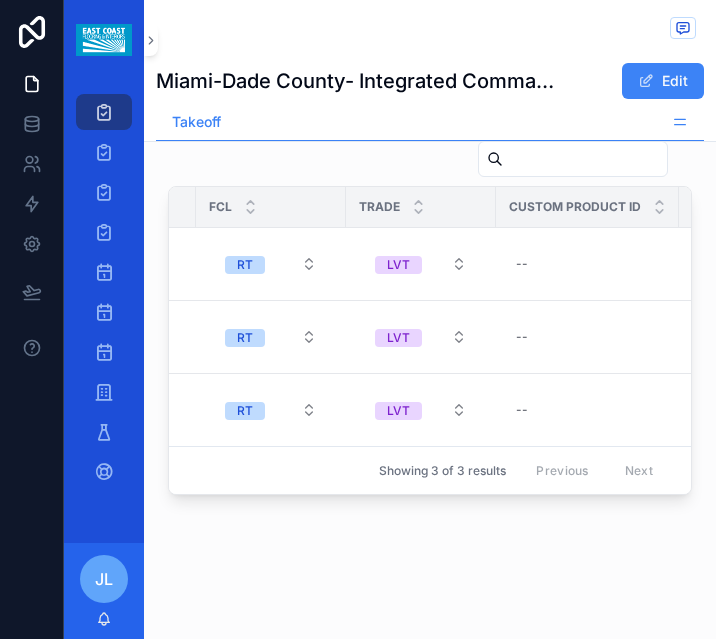 scroll, scrollTop: 0, scrollLeft: 288, axis: horizontal 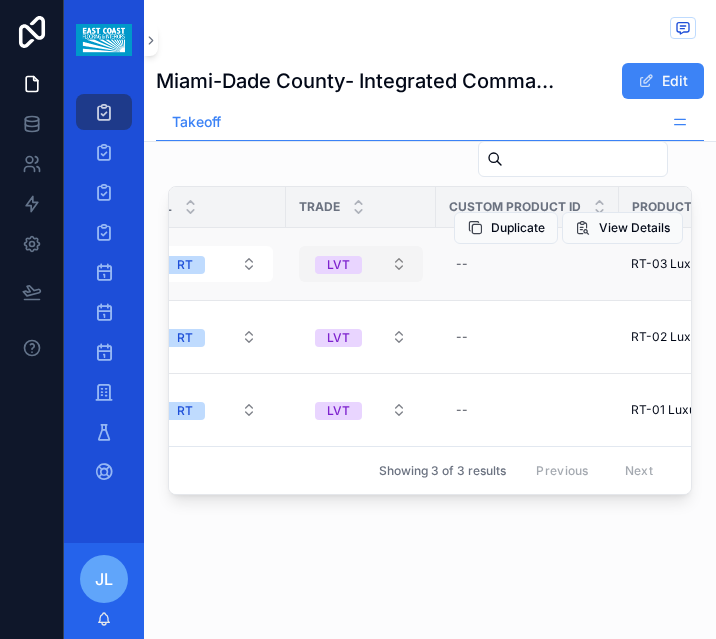 click on "LVT" at bounding box center [361, 264] 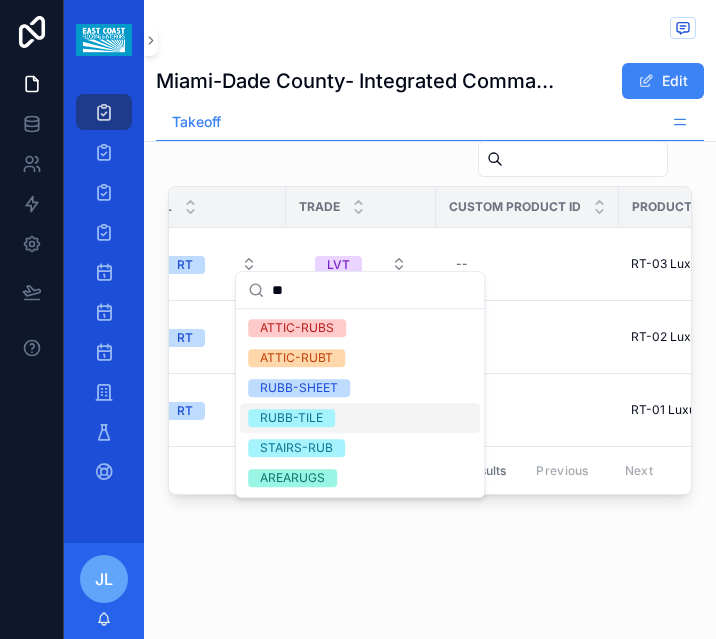 type on "**" 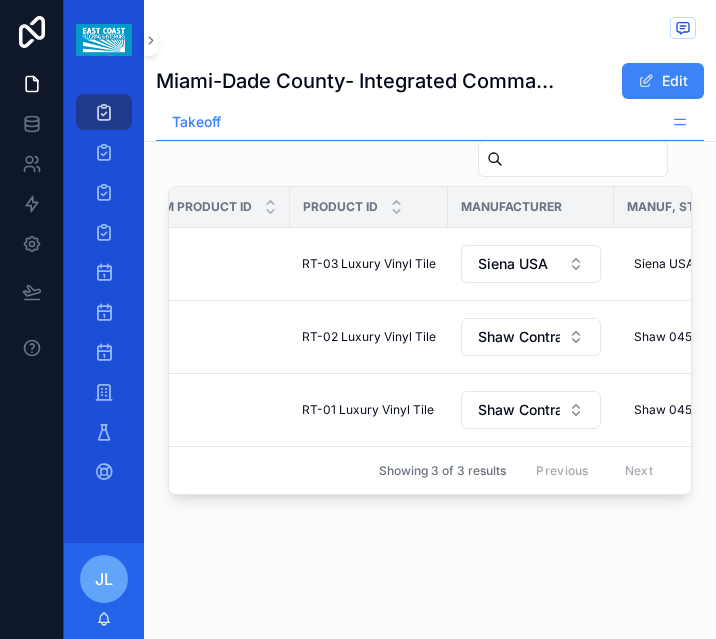 scroll, scrollTop: 0, scrollLeft: 727, axis: horizontal 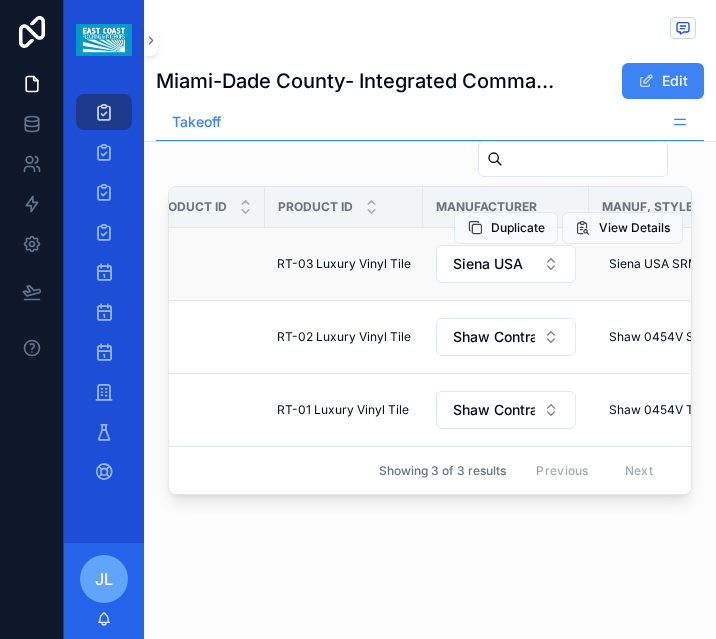 click on "RT-03 Luxury Vinyl Tile" at bounding box center [344, 264] 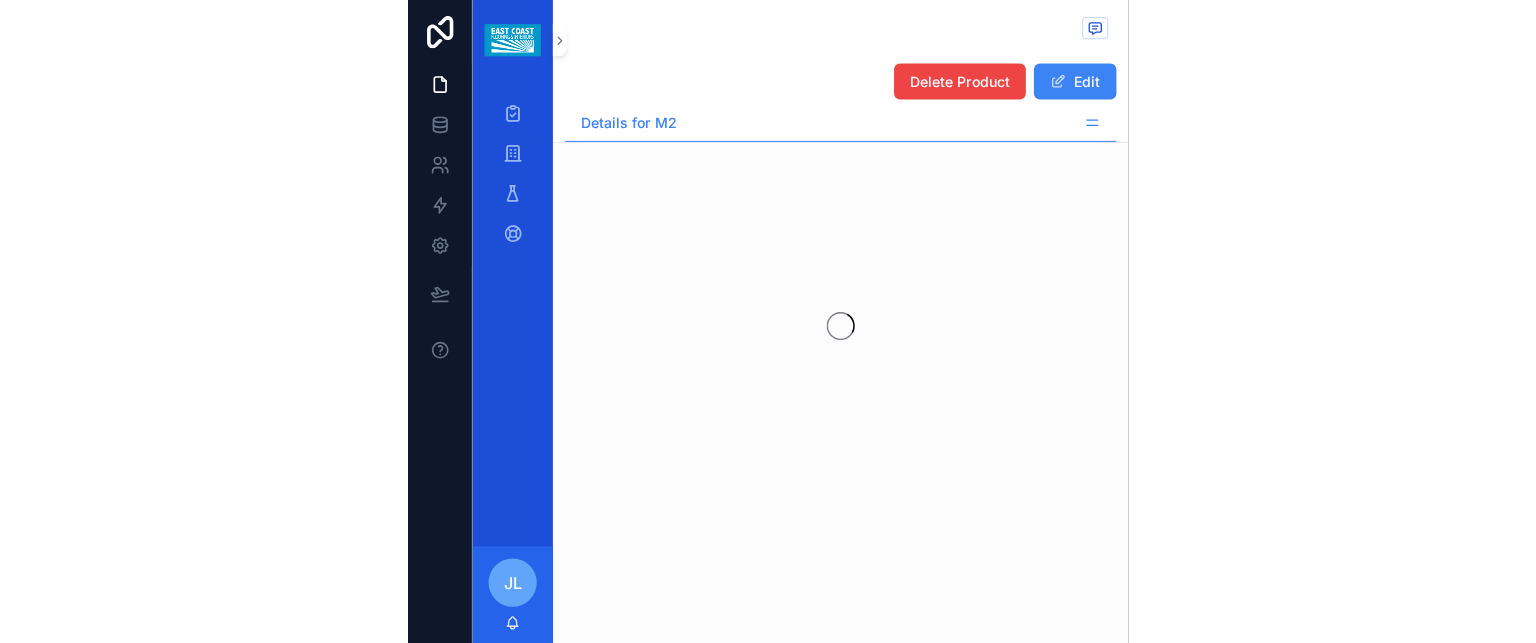 scroll, scrollTop: 0, scrollLeft: 0, axis: both 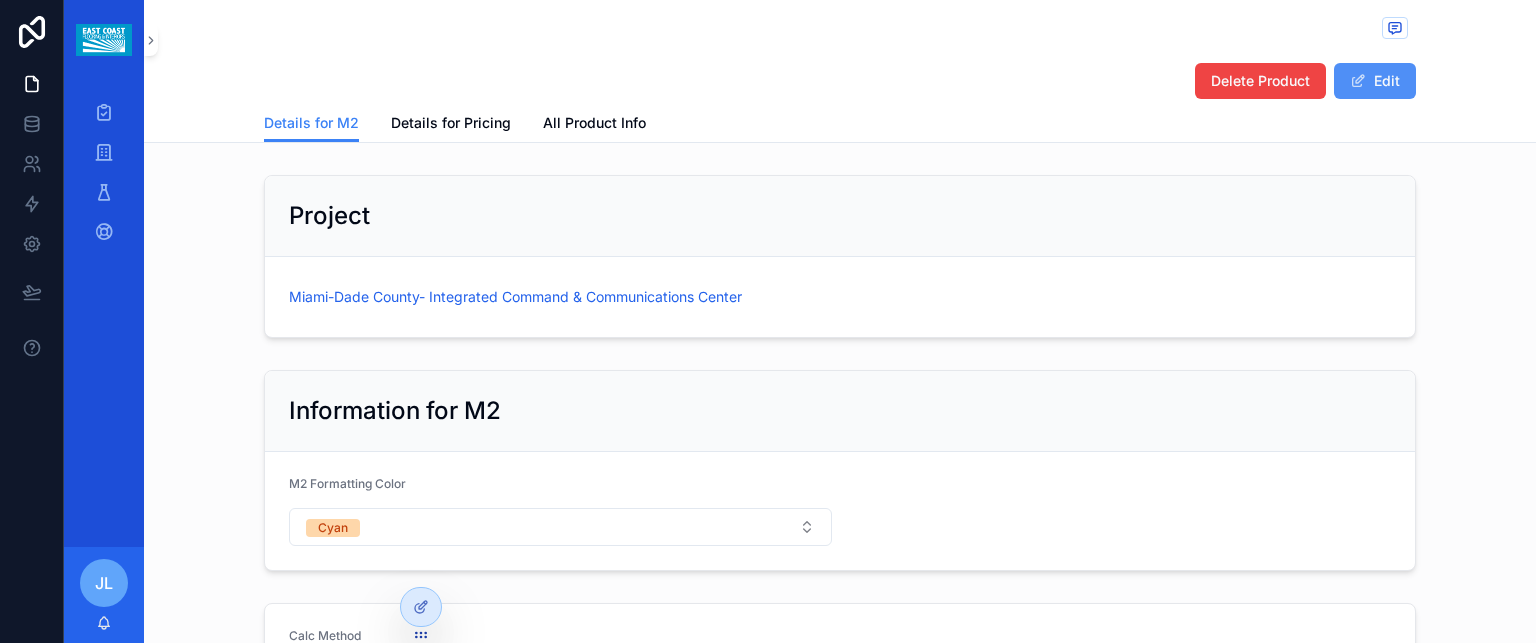 click on "Edit" at bounding box center (1375, 81) 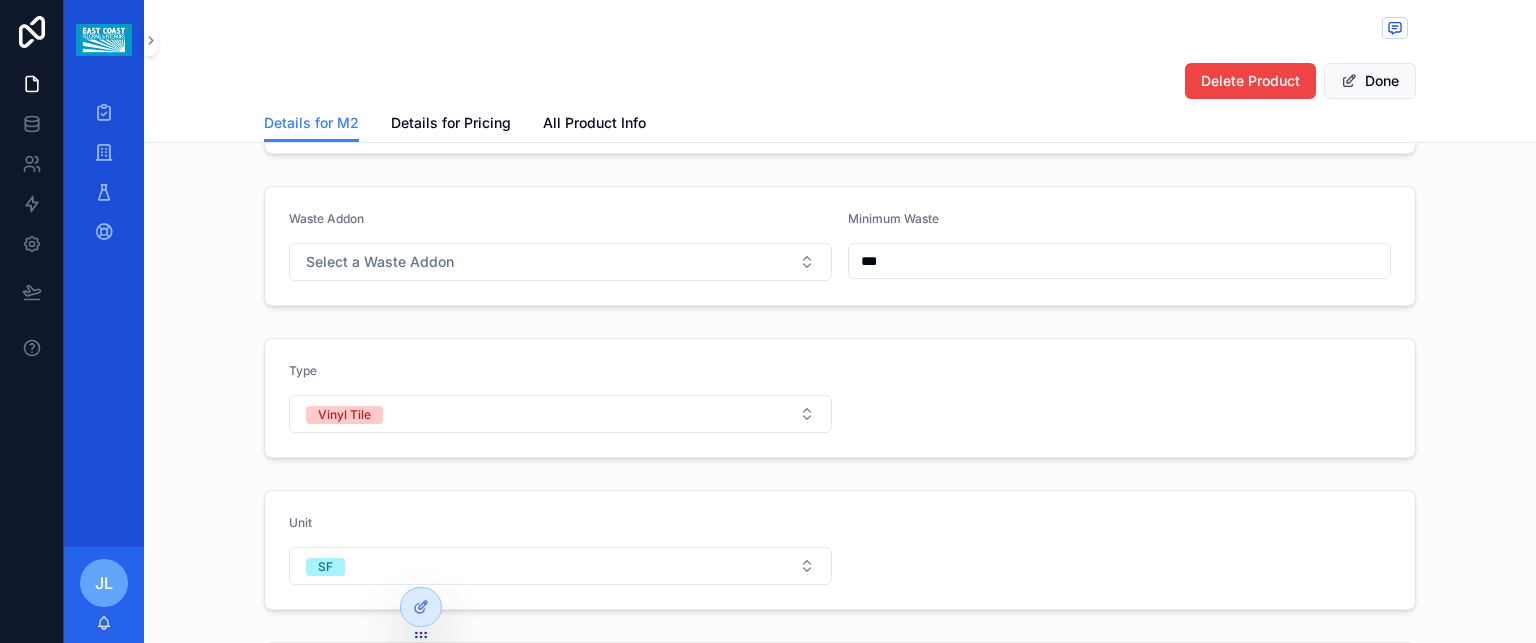 scroll, scrollTop: 600, scrollLeft: 0, axis: vertical 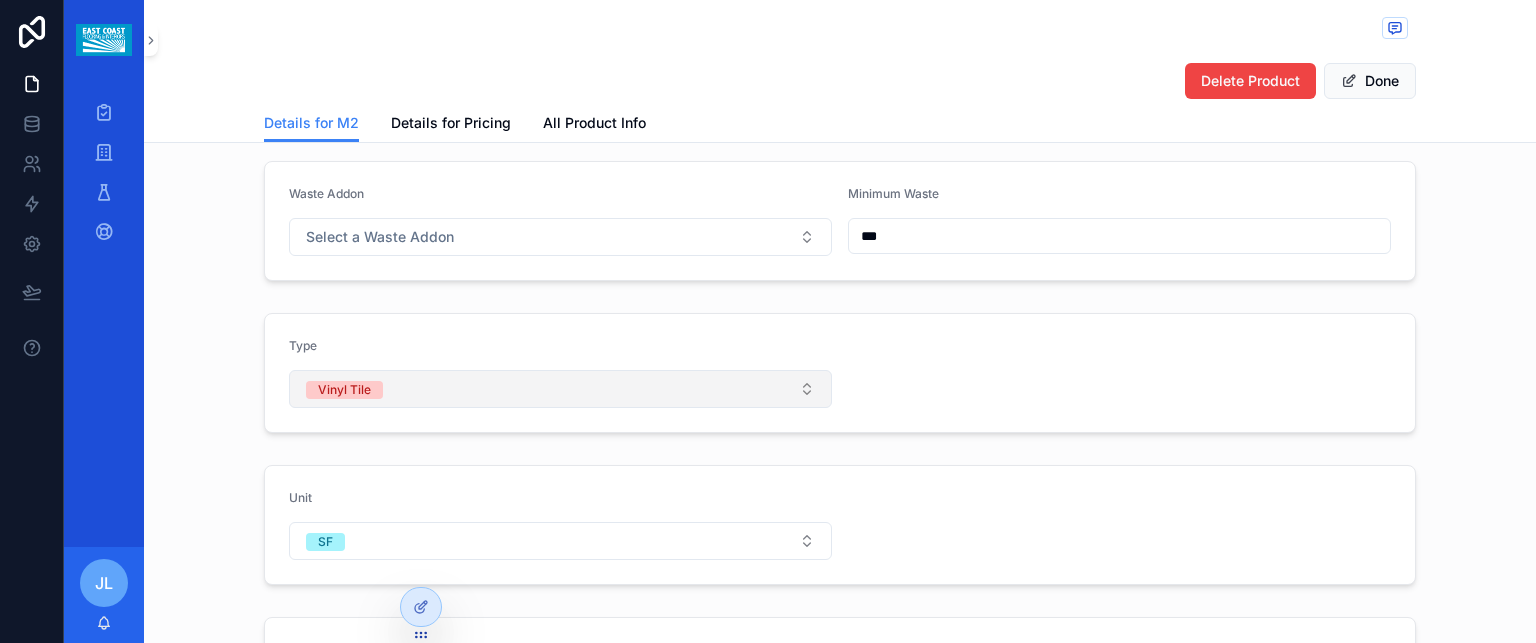 click on "Vinyl Tile" at bounding box center [560, 389] 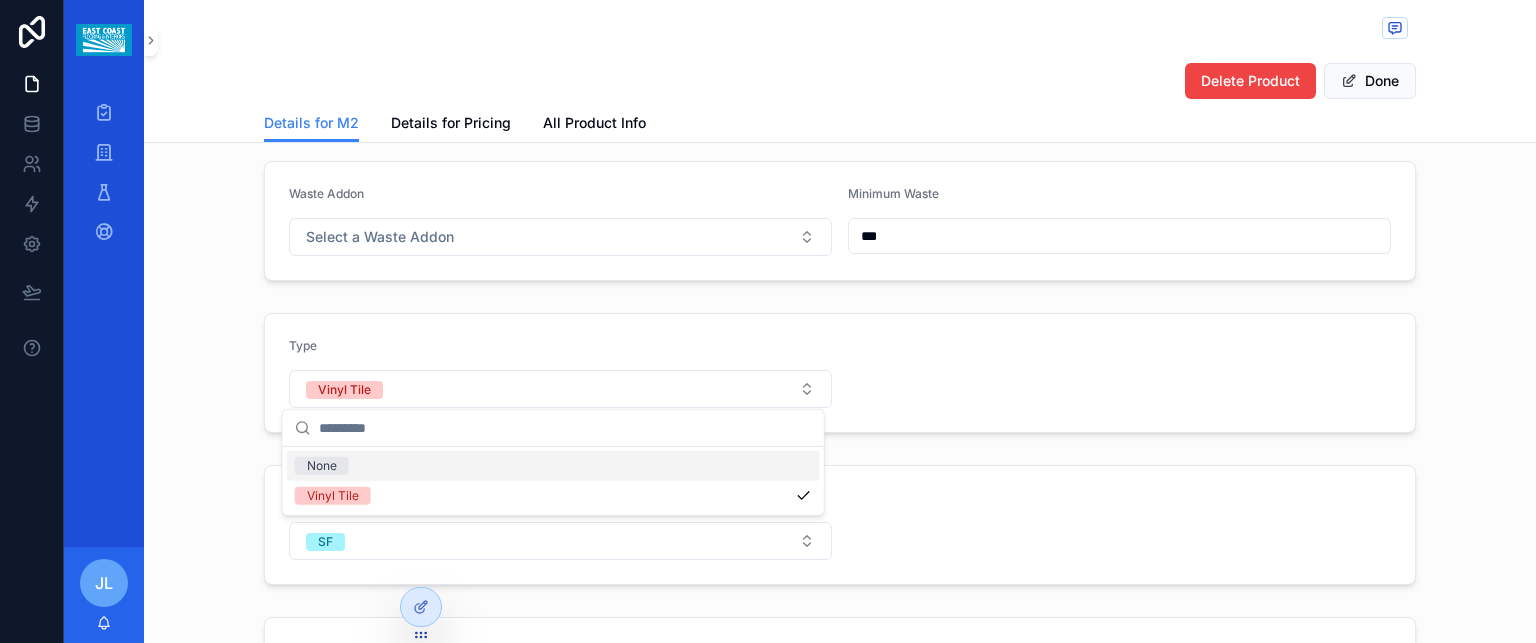 click on "Type Vinyl Tile" at bounding box center [840, 373] 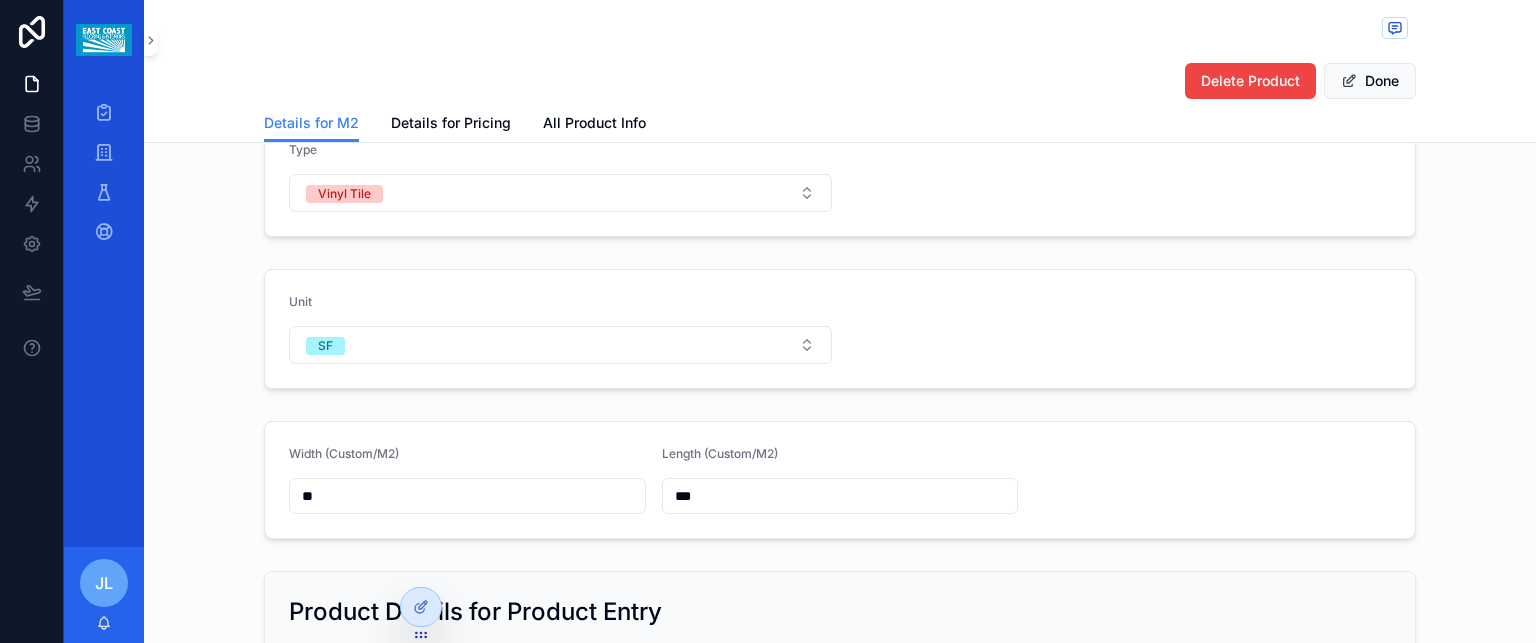 scroll, scrollTop: 800, scrollLeft: 0, axis: vertical 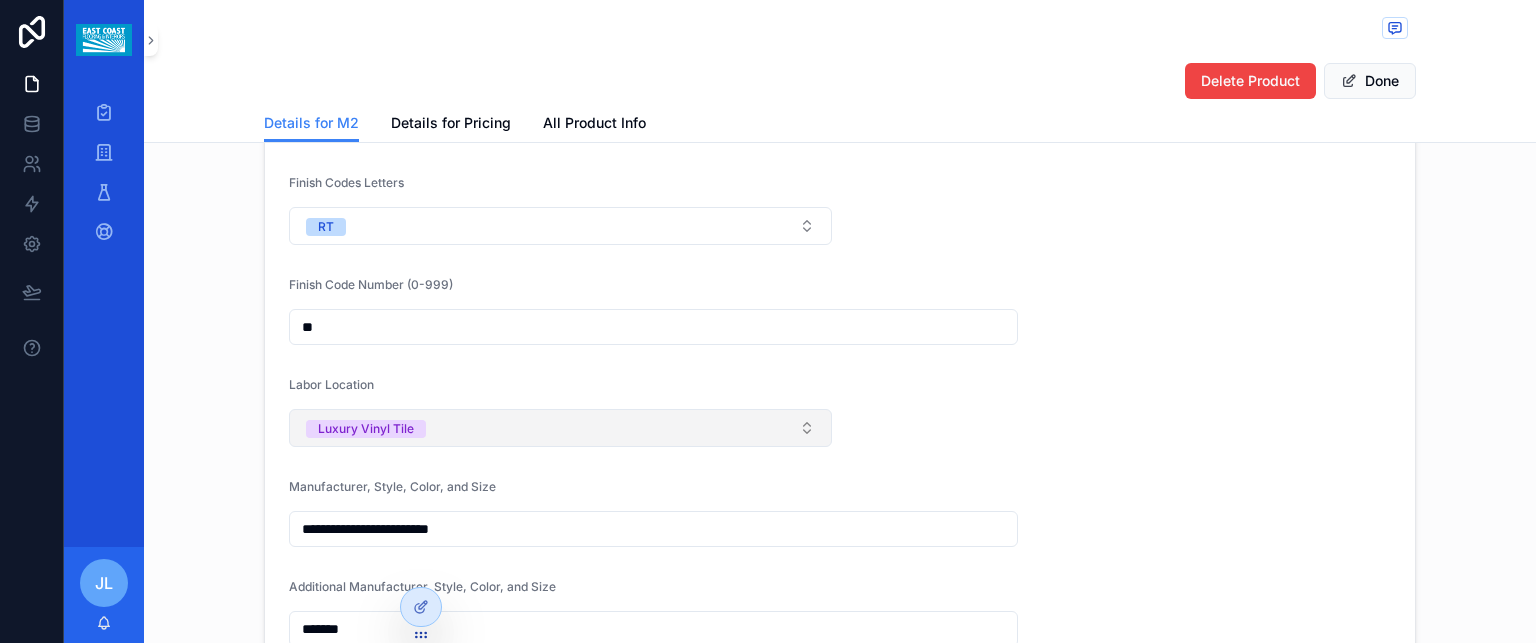 click on "Luxury Vinyl Tile" at bounding box center (560, 428) 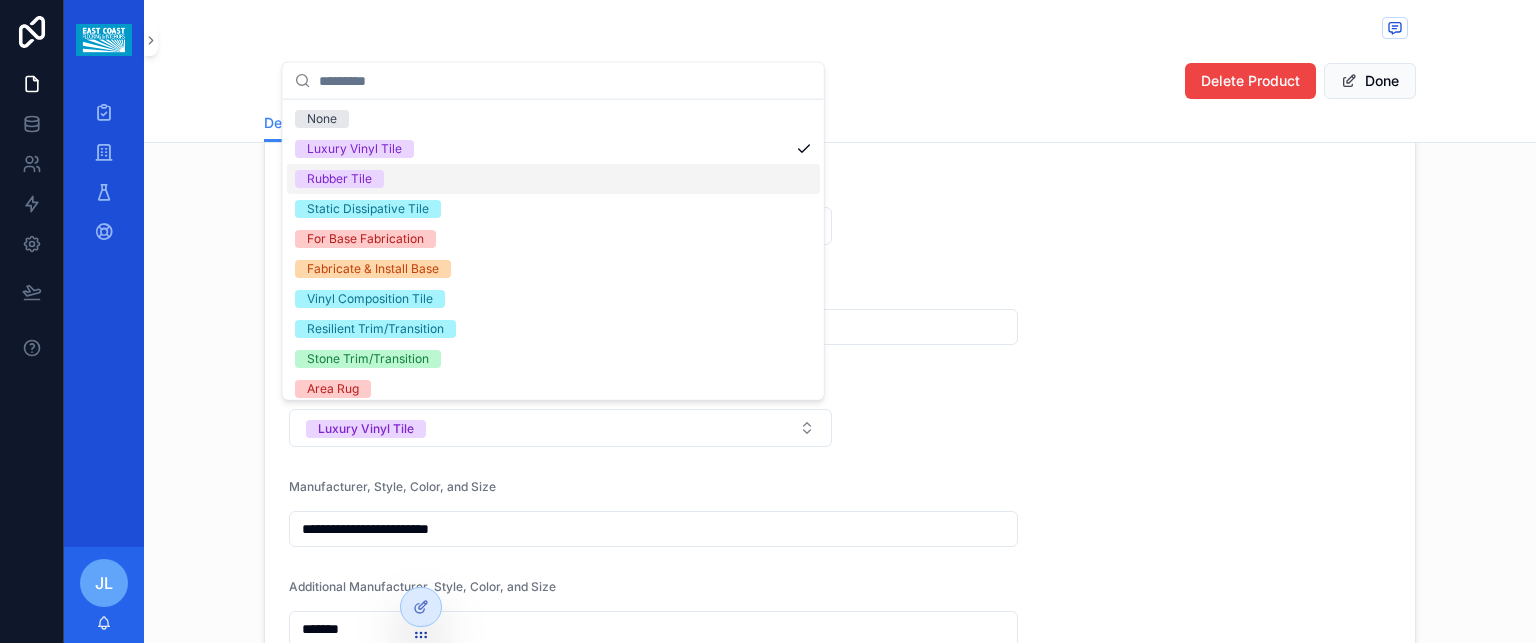 click on "Rubber Tile" at bounding box center [339, 179] 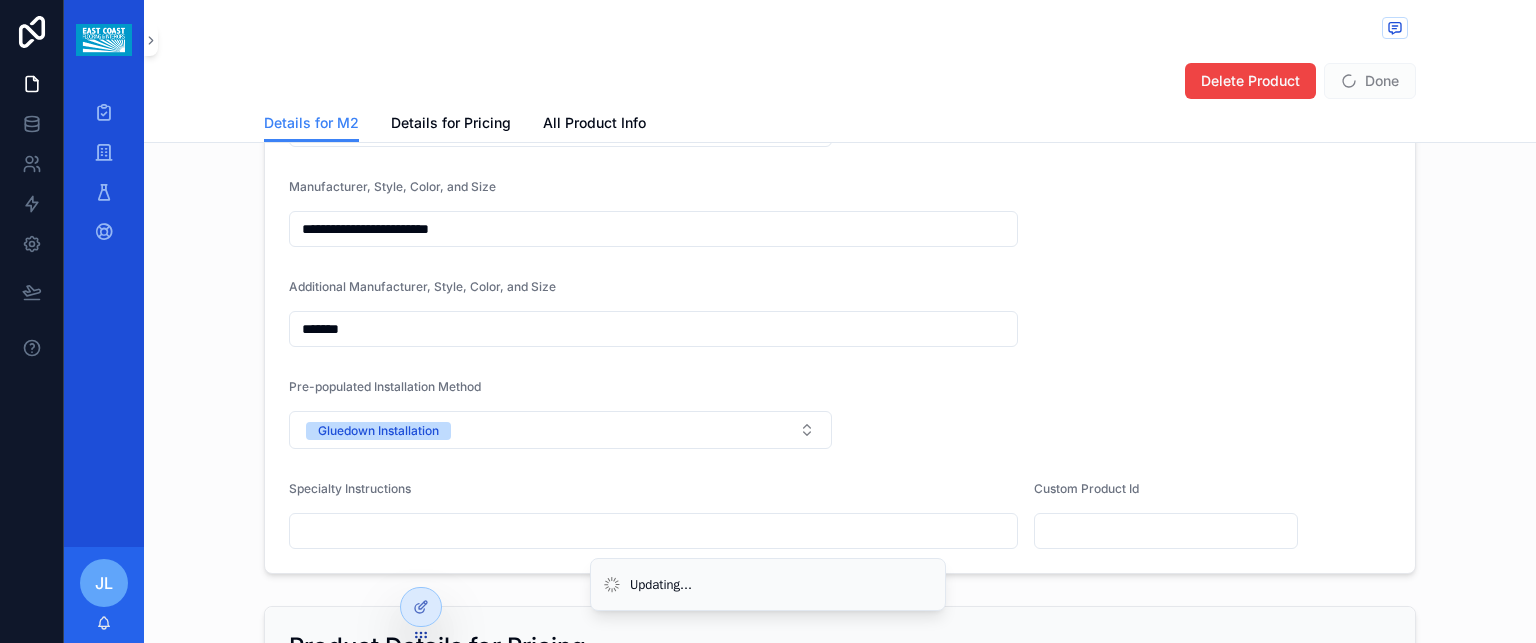 scroll, scrollTop: 1900, scrollLeft: 0, axis: vertical 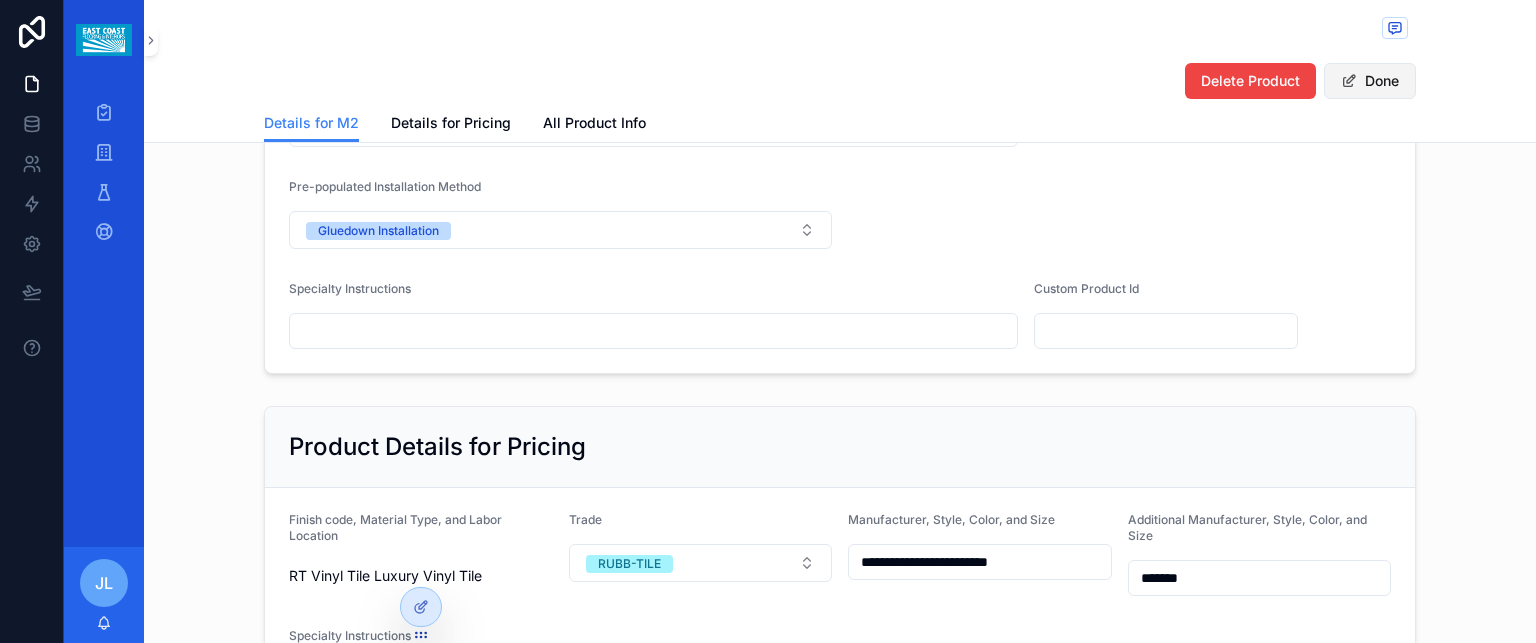 click on "Done" at bounding box center [1370, 81] 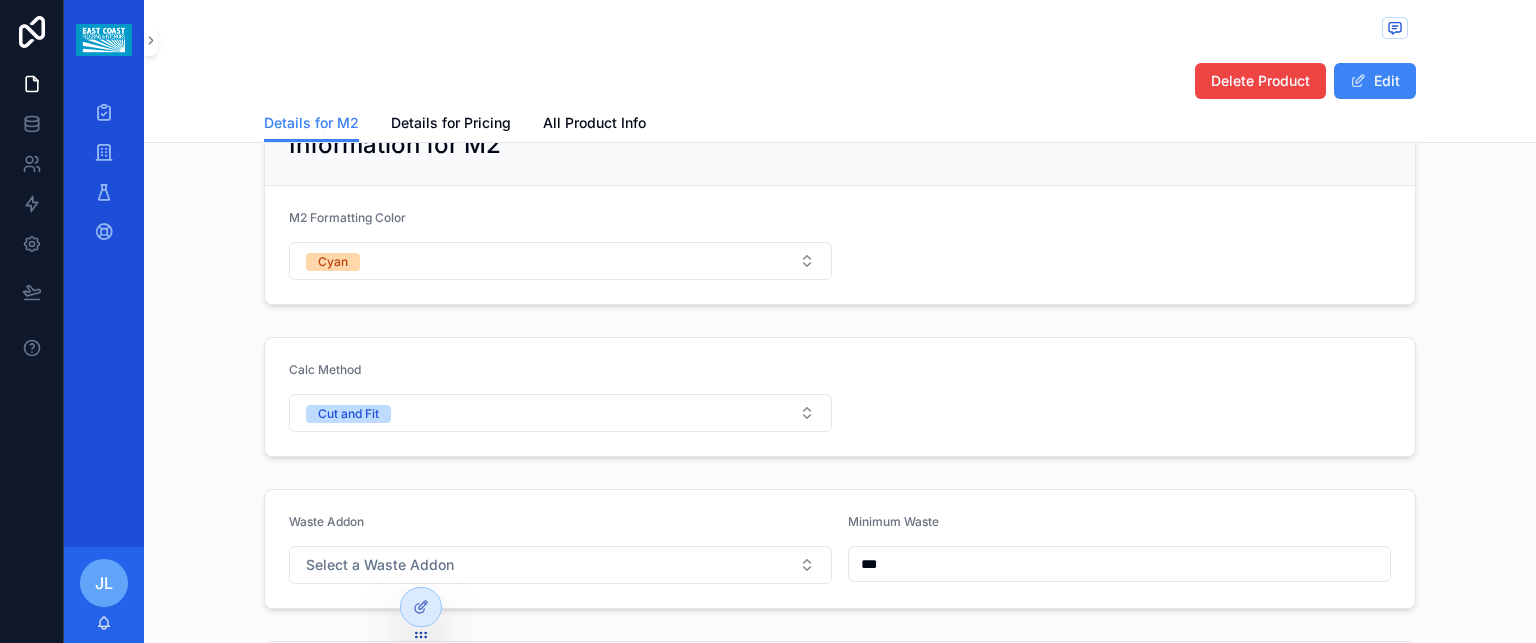scroll, scrollTop: 0, scrollLeft: 0, axis: both 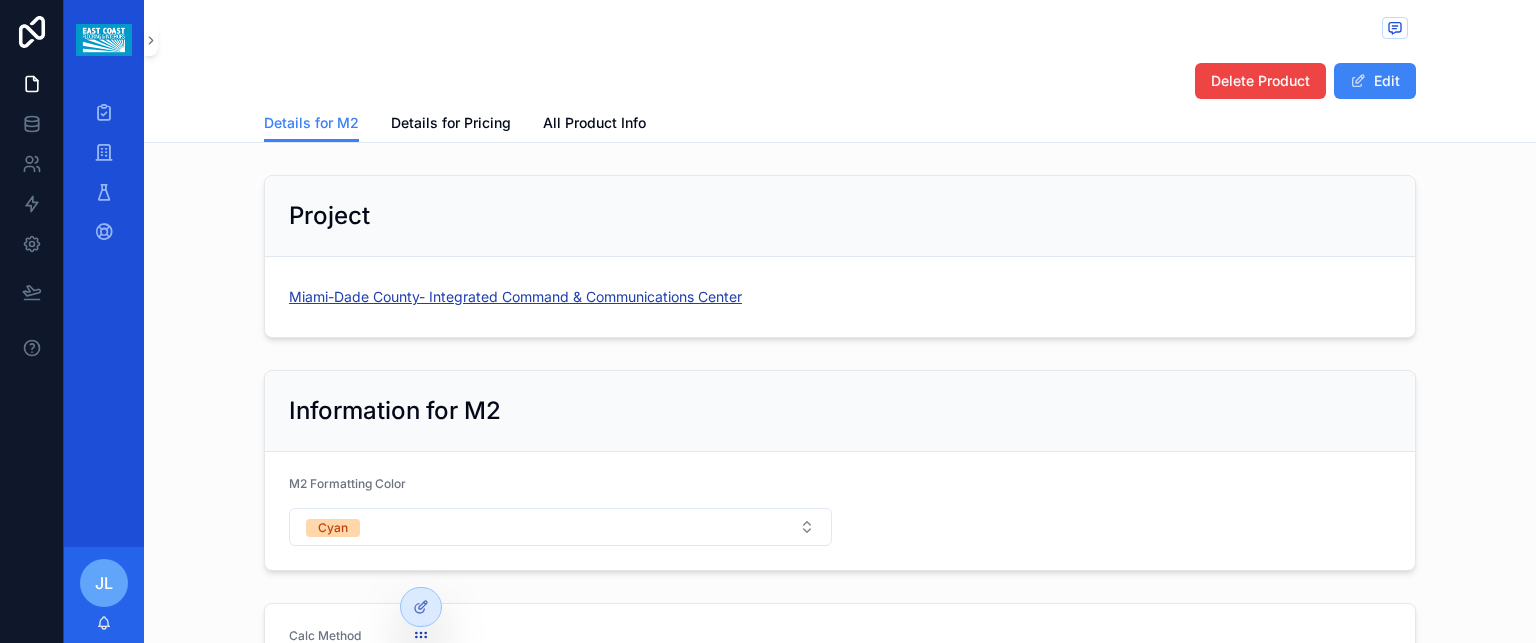click on "Miami-Dade County- Integrated Command & Communications Center" at bounding box center (515, 297) 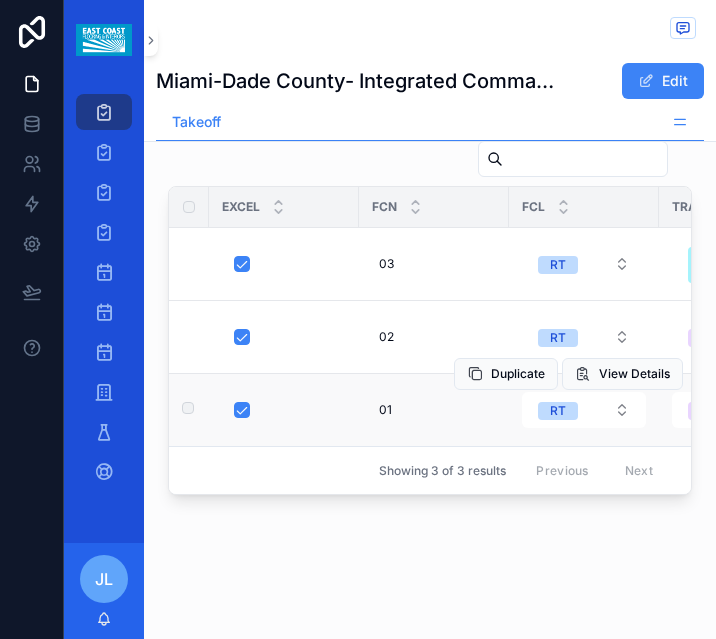 scroll, scrollTop: 3026, scrollLeft: 0, axis: vertical 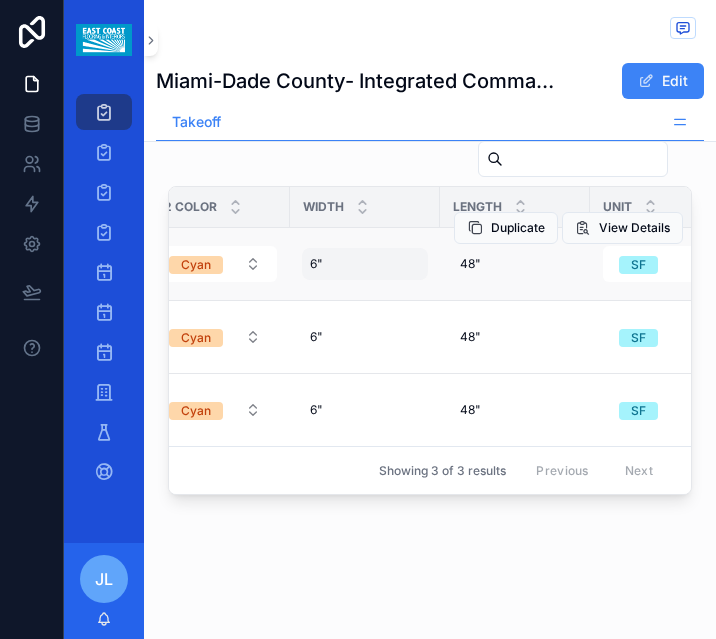 click on "6" 6"" at bounding box center (365, 264) 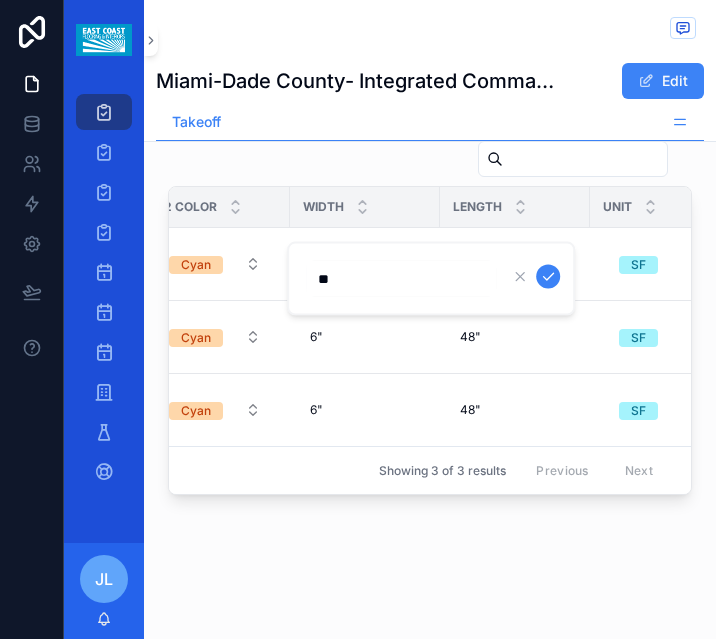 drag, startPoint x: 356, startPoint y: 263, endPoint x: 313, endPoint y: 283, distance: 47.423622 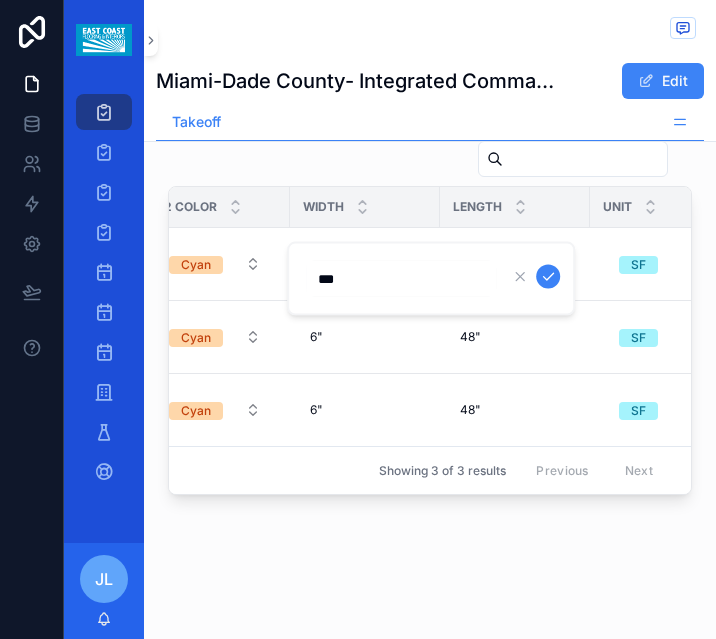 click at bounding box center [548, 277] 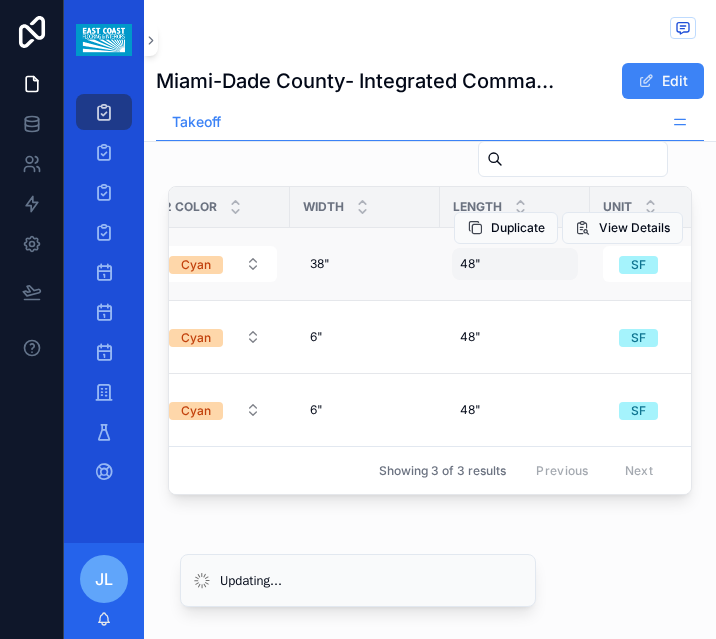 click on "48"" at bounding box center (470, 264) 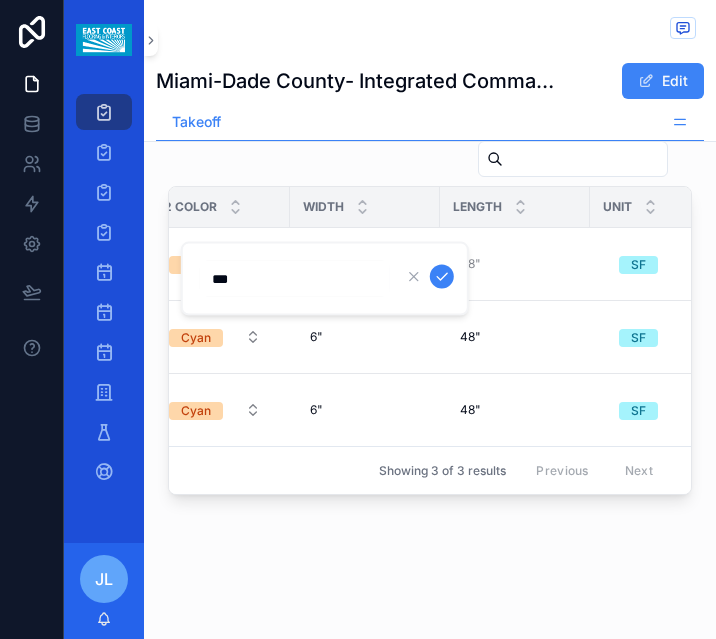 click on "***" at bounding box center (295, 279) 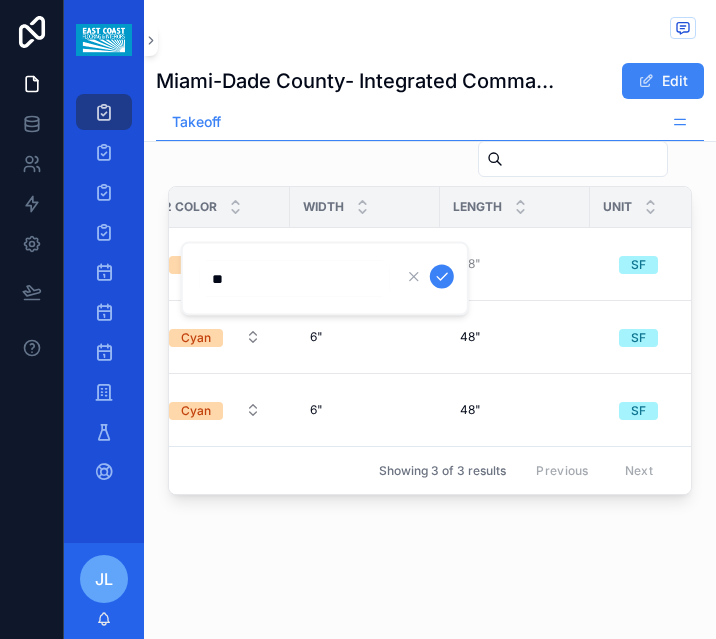 type on "***" 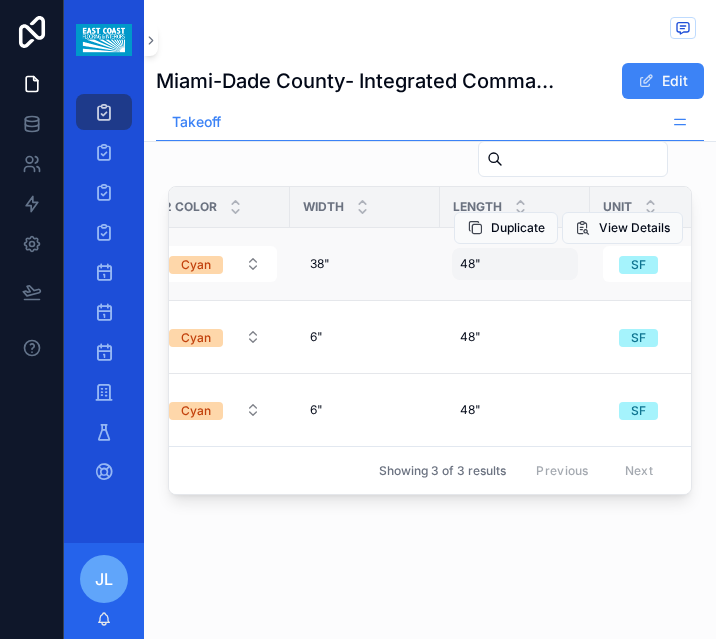 click on "48" 48"" at bounding box center (515, 264) 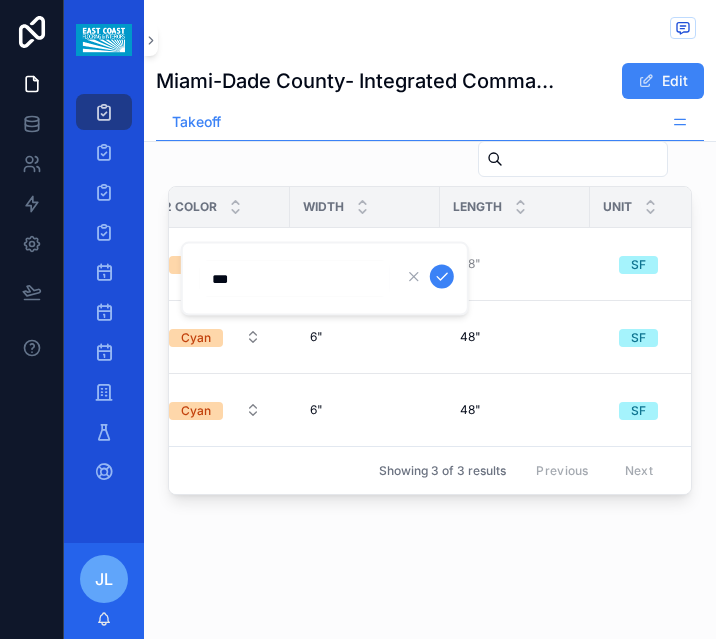 click at bounding box center [442, 277] 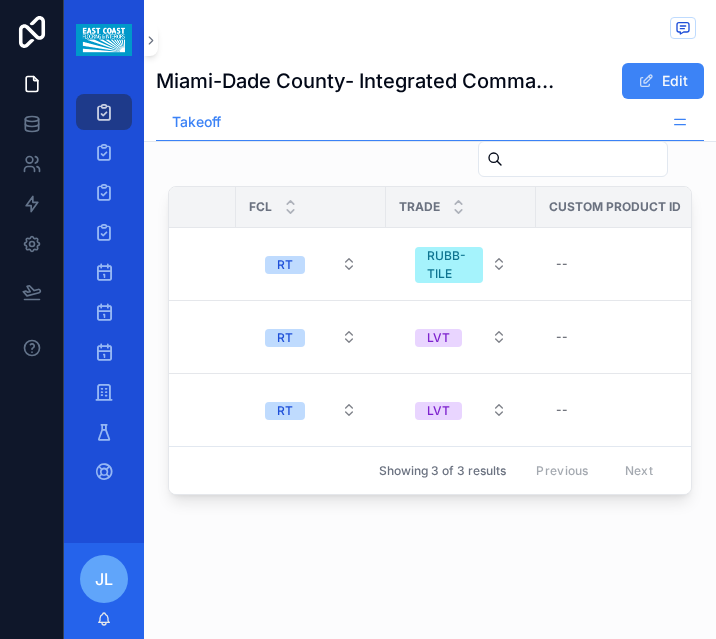 scroll, scrollTop: 0, scrollLeft: 0, axis: both 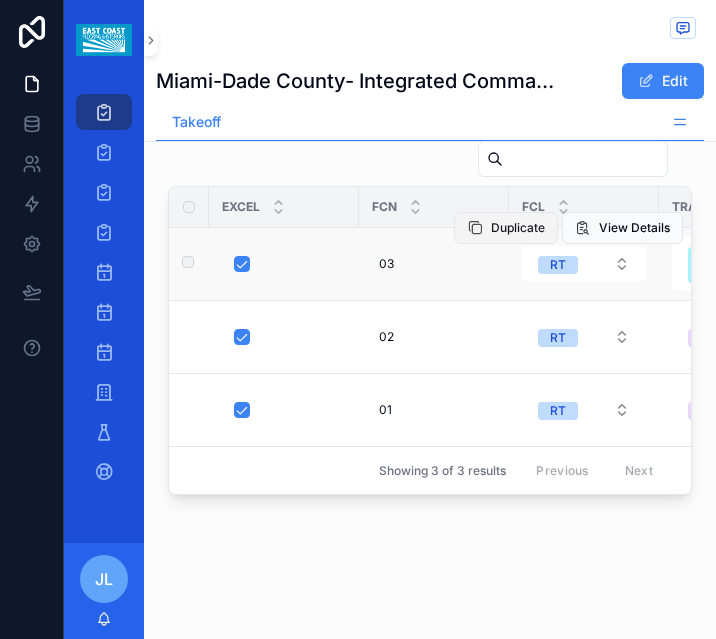 click on "Duplicate" at bounding box center (518, 228) 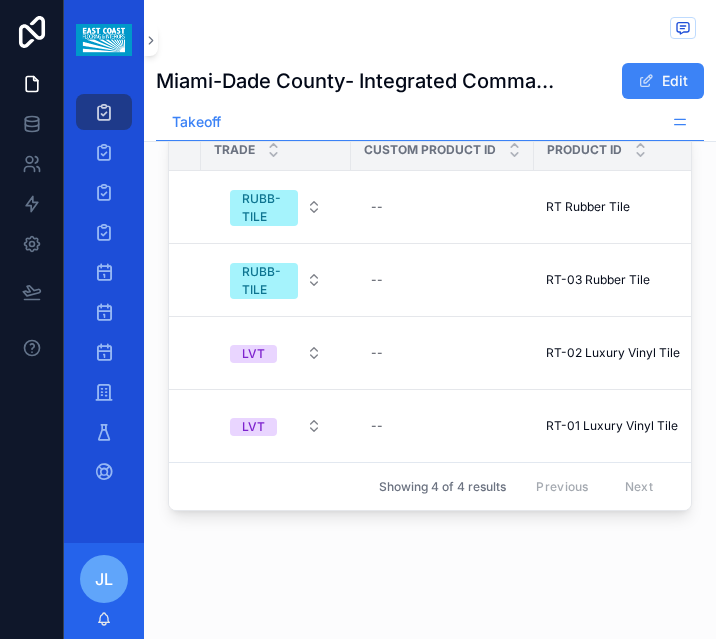 scroll, scrollTop: 0, scrollLeft: 0, axis: both 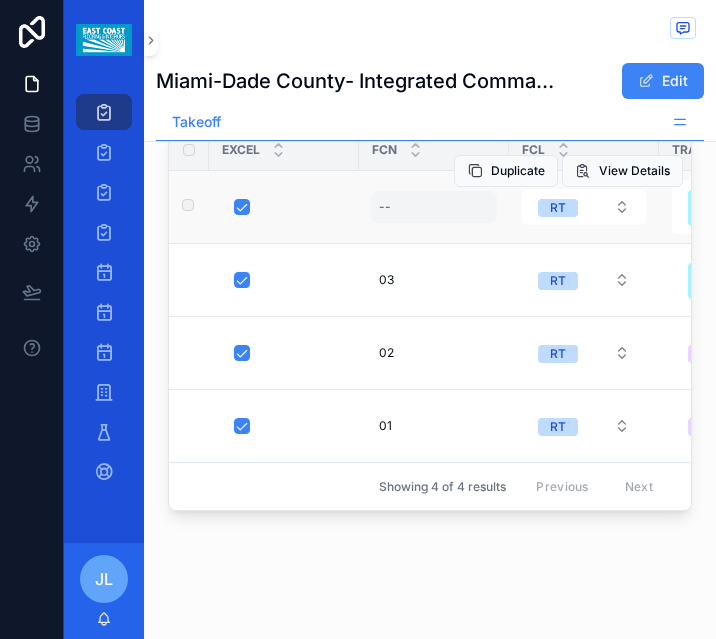 click on "--" at bounding box center [385, 207] 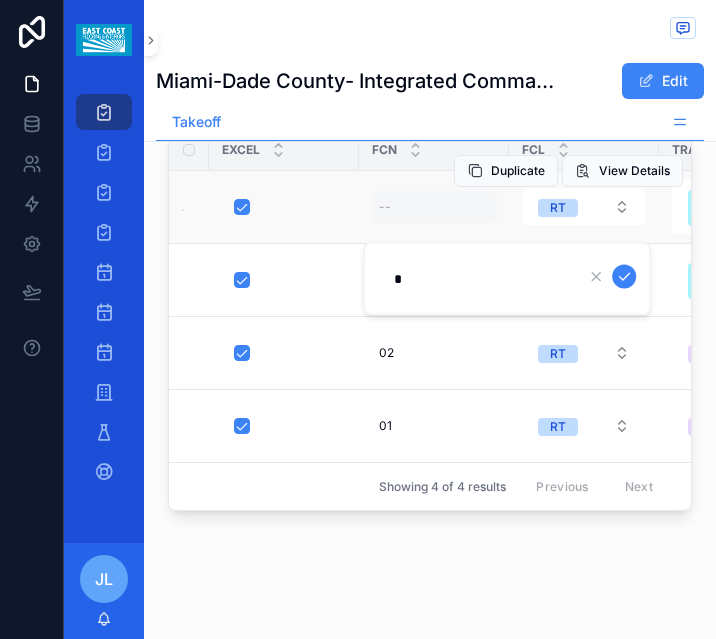 type on "**" 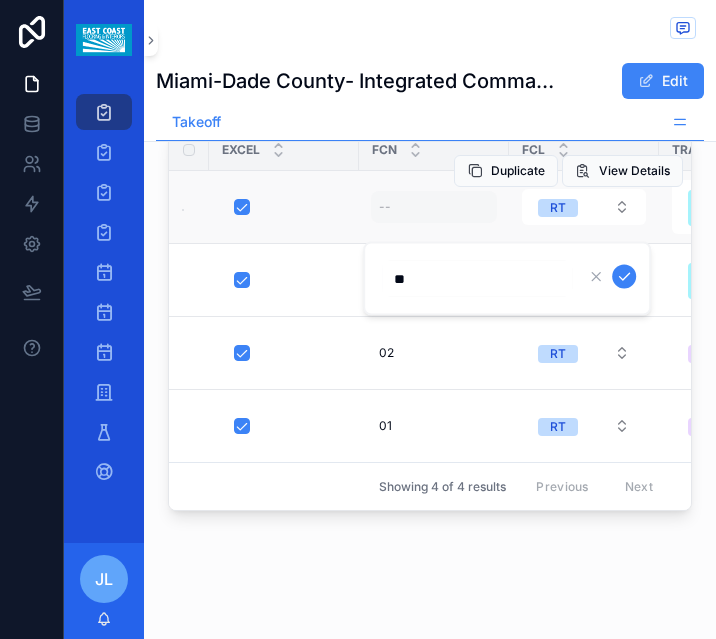 click at bounding box center (624, 277) 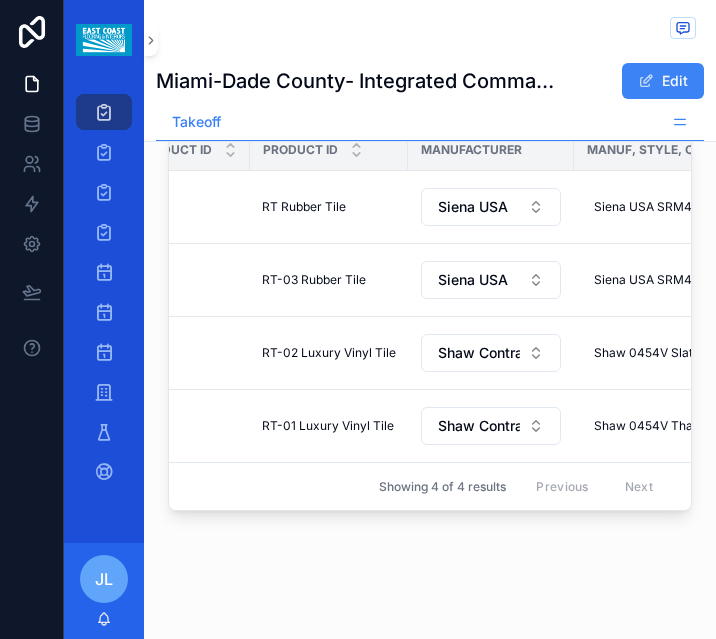 scroll, scrollTop: 0, scrollLeft: 708, axis: horizontal 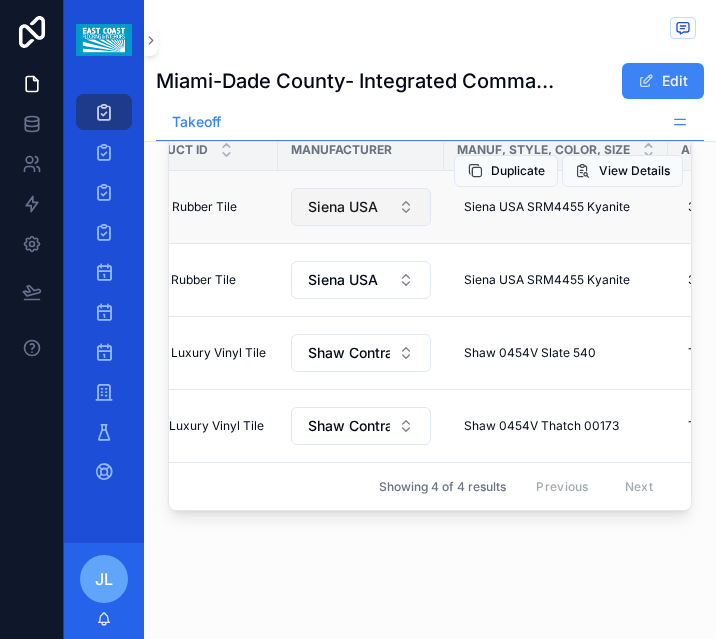 click on "Siena USA" at bounding box center [361, 207] 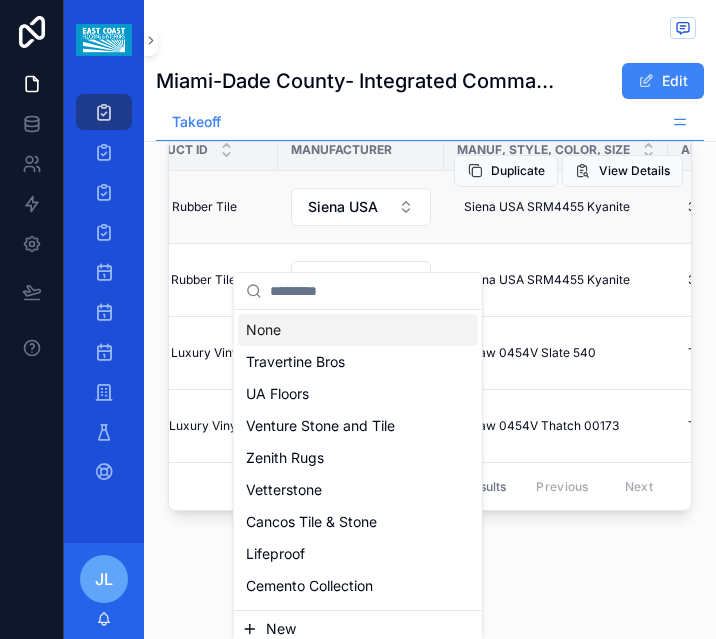 click on "Duplicate View Details" at bounding box center (568, 171) 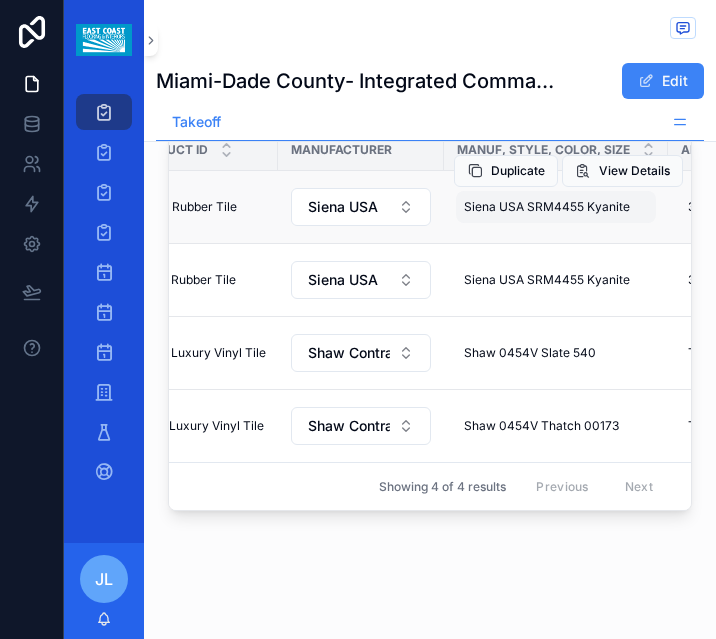 click on "Siena USA SRM4455 Kyanite" at bounding box center (547, 207) 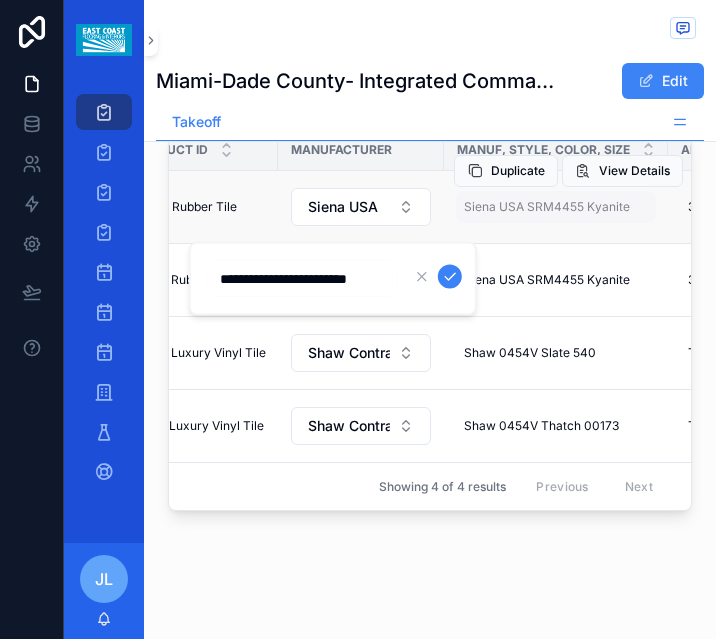 scroll, scrollTop: 0, scrollLeft: 25, axis: horizontal 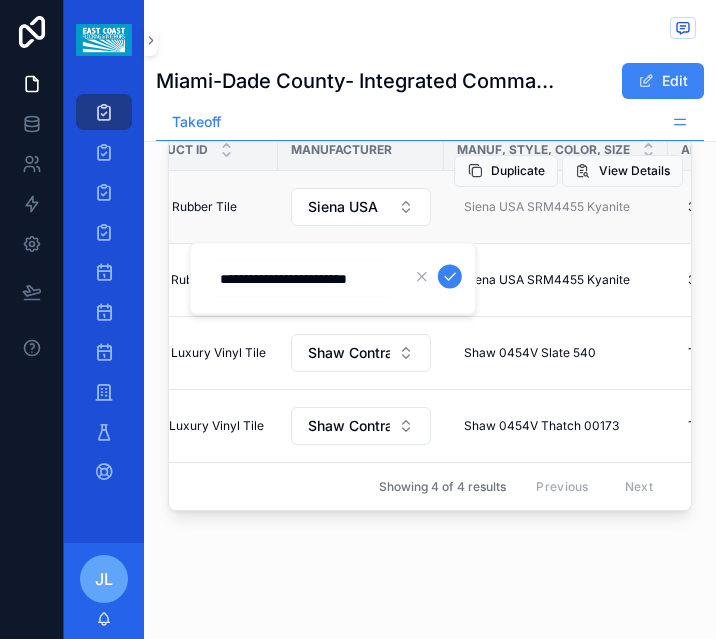 drag, startPoint x: 391, startPoint y: 275, endPoint x: 185, endPoint y: 279, distance: 206.03883 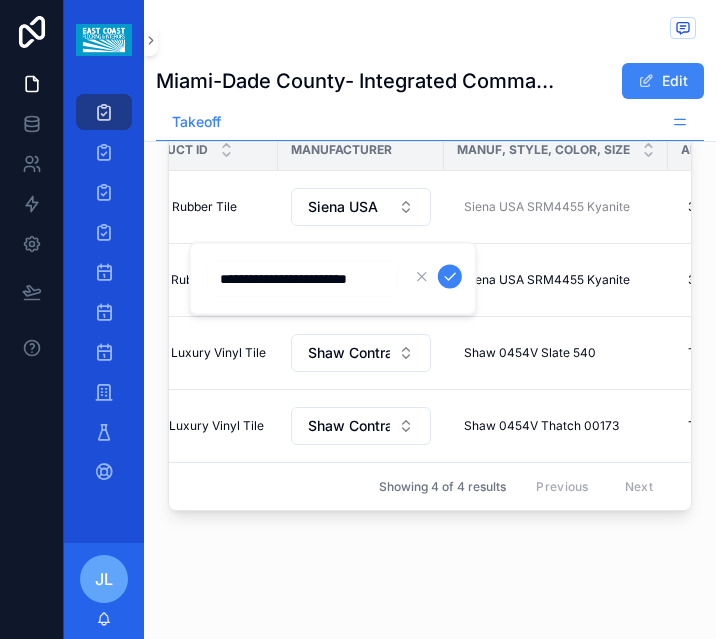 scroll, scrollTop: 0, scrollLeft: 25, axis: horizontal 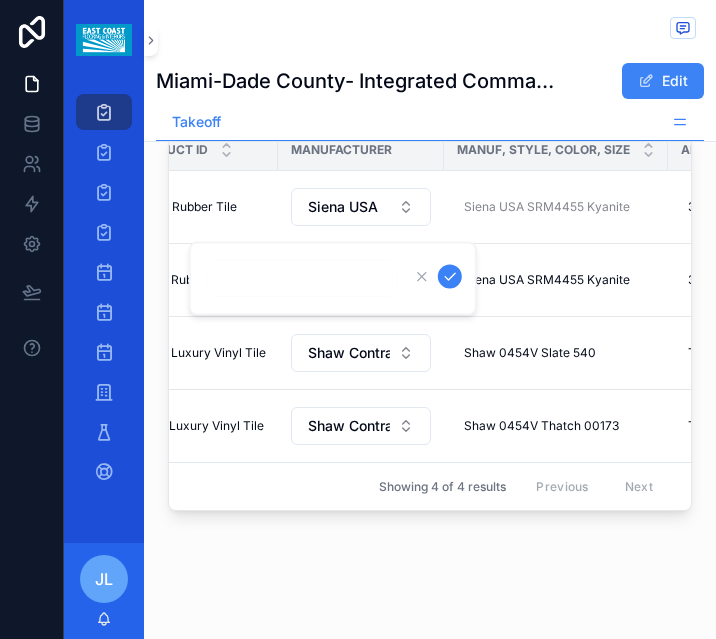 click at bounding box center [450, 277] 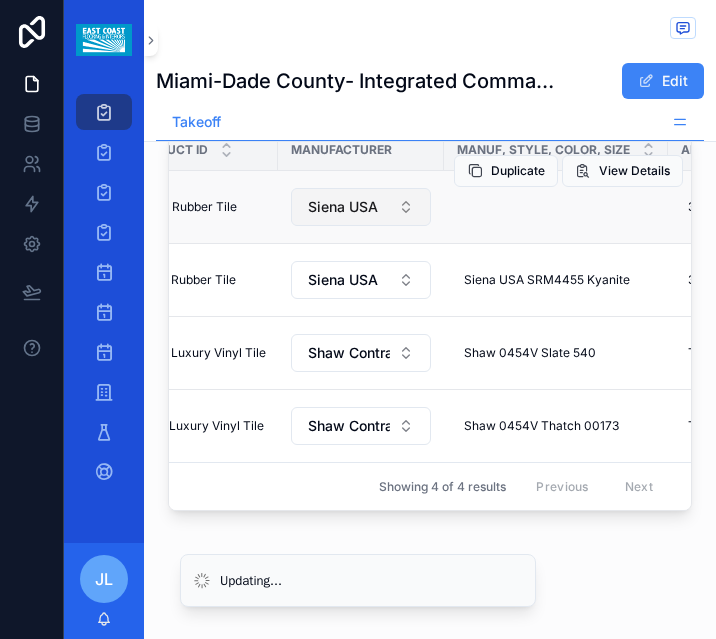 click on "Siena USA" at bounding box center [361, 207] 